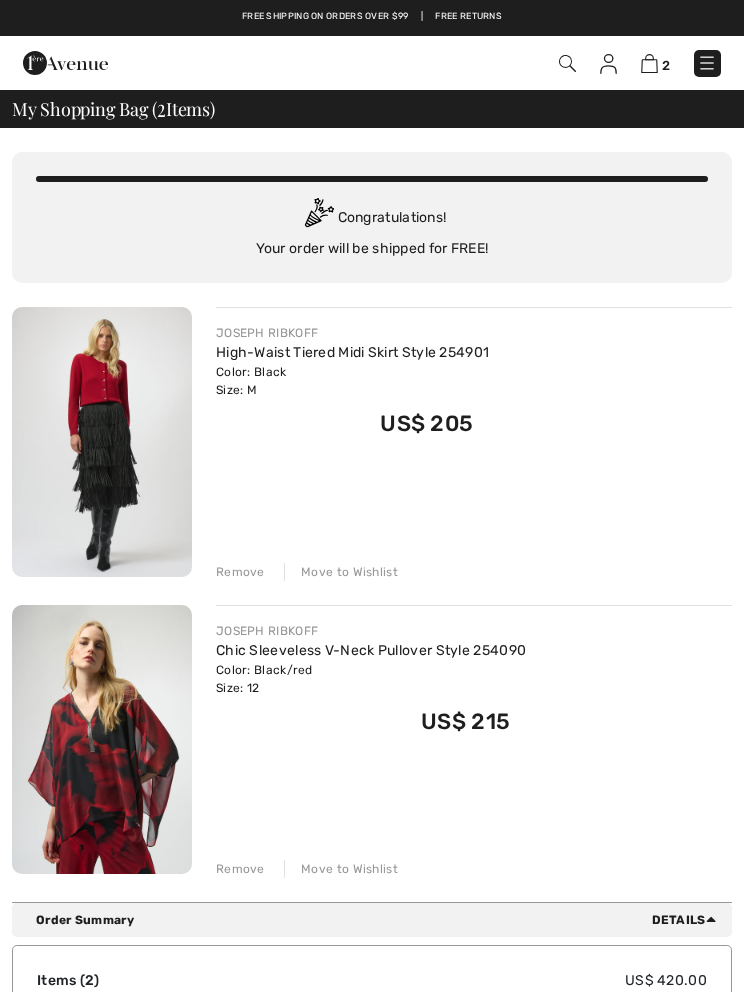 scroll, scrollTop: 0, scrollLeft: 0, axis: both 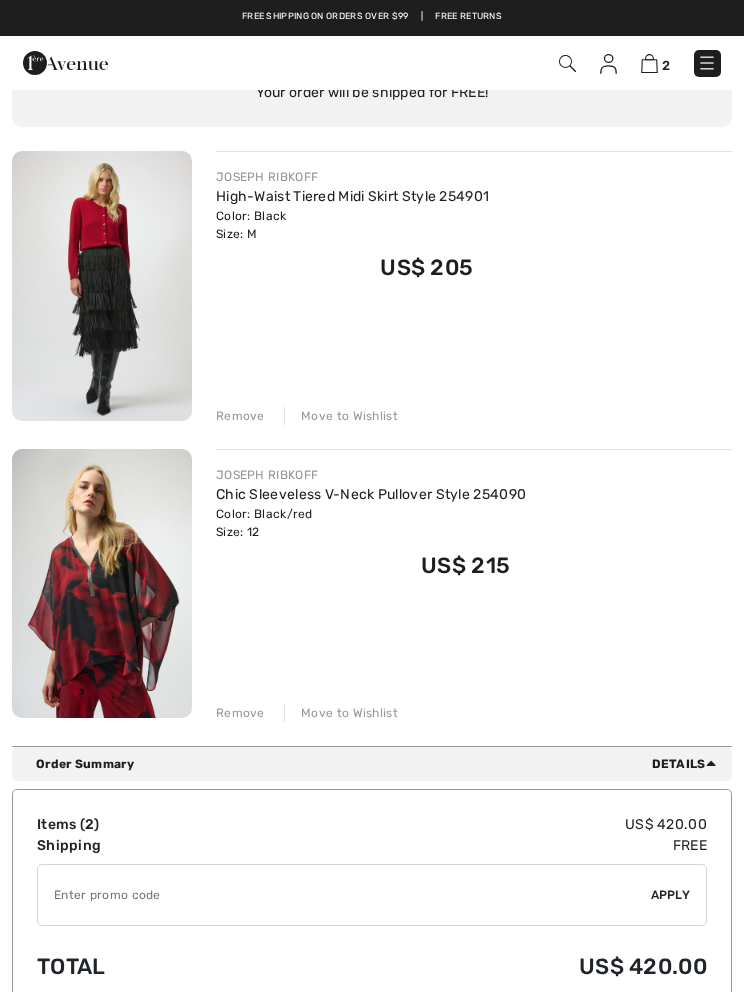 click on "Color: Black/red
Size: 12" at bounding box center (371, 523) 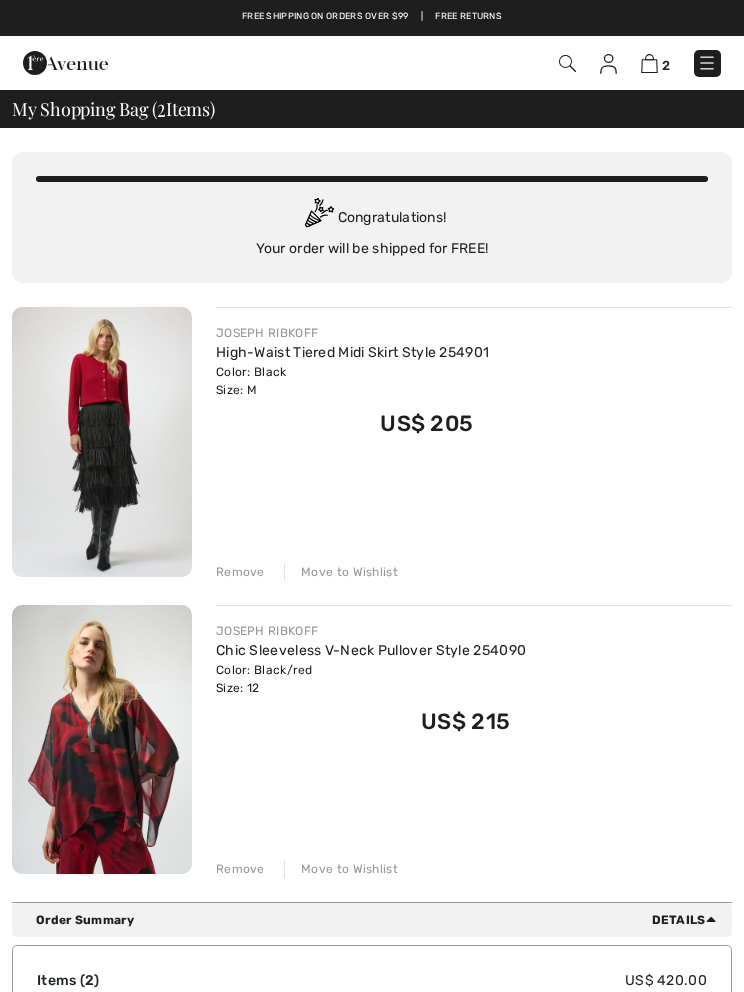 scroll, scrollTop: 0, scrollLeft: 0, axis: both 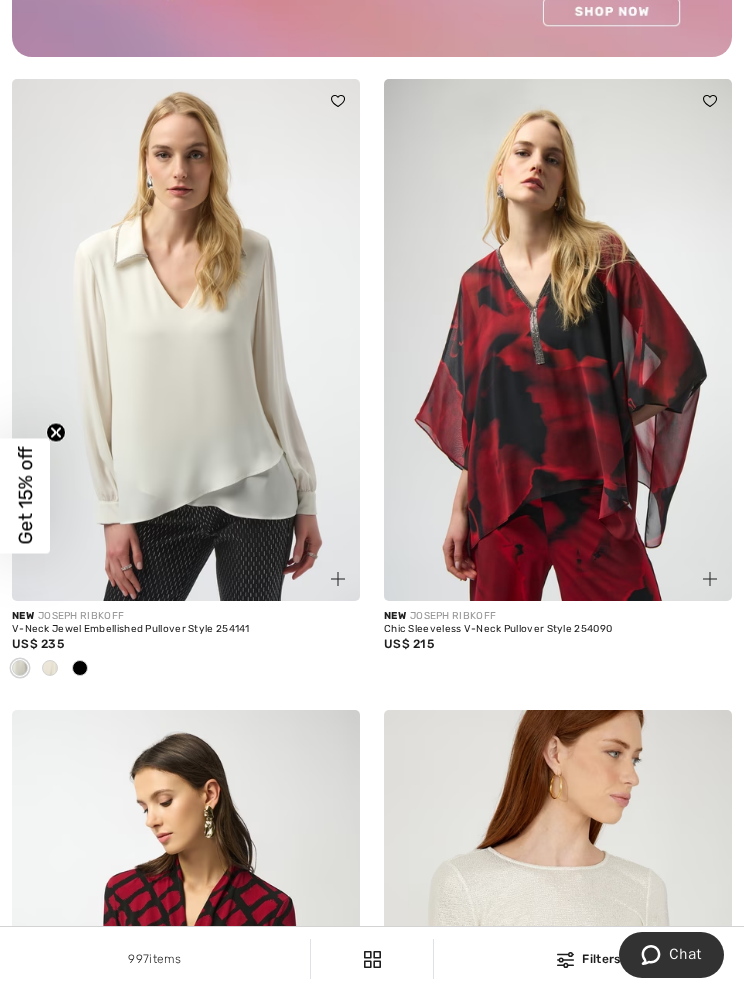 click at bounding box center [558, 340] 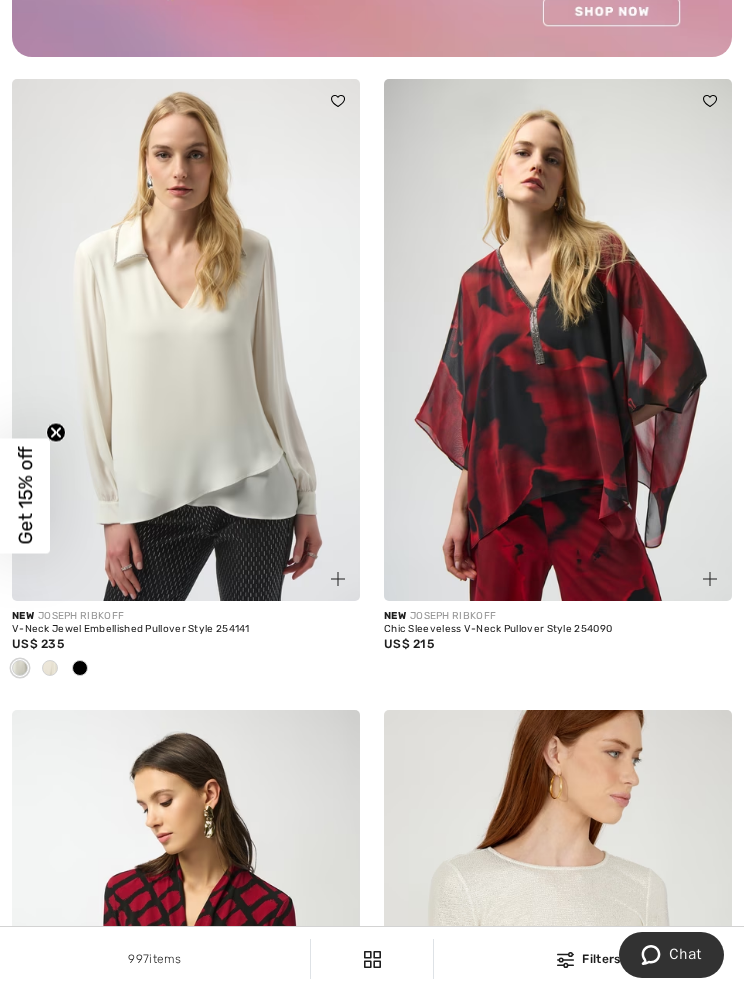 click at bounding box center (558, 340) 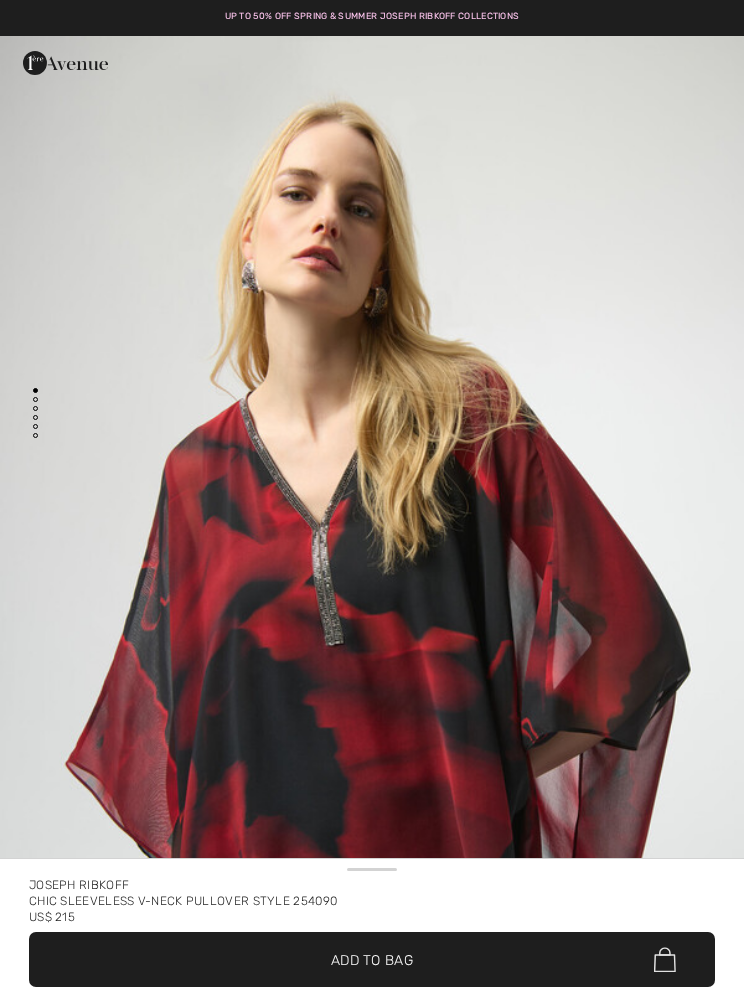 scroll, scrollTop: 0, scrollLeft: 0, axis: both 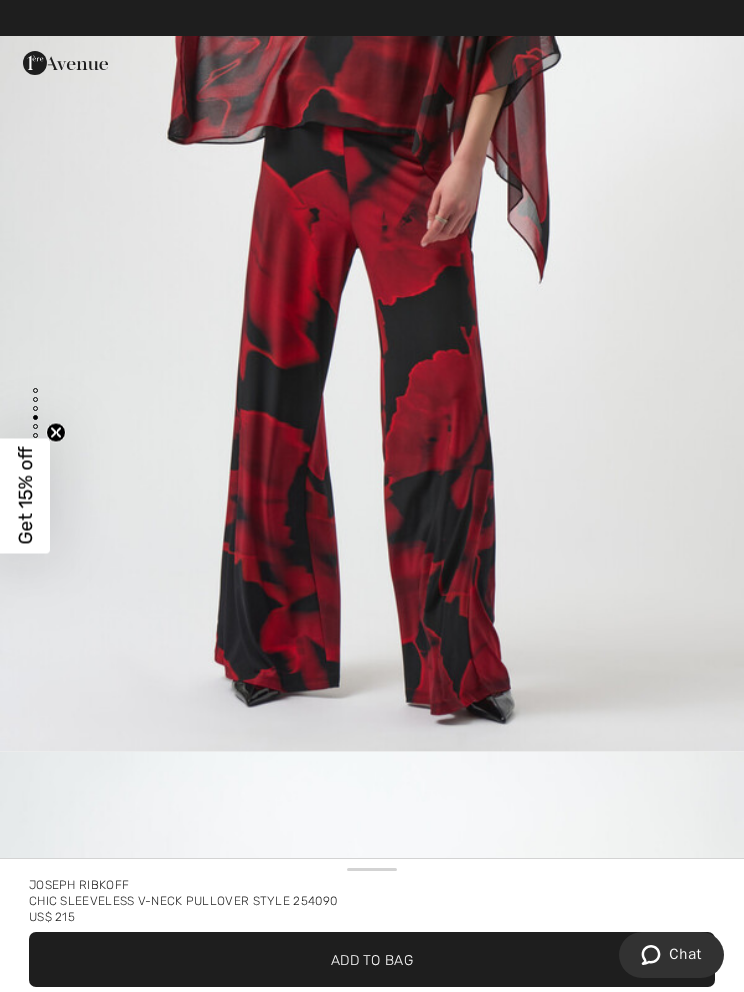 click at bounding box center [372, 193] 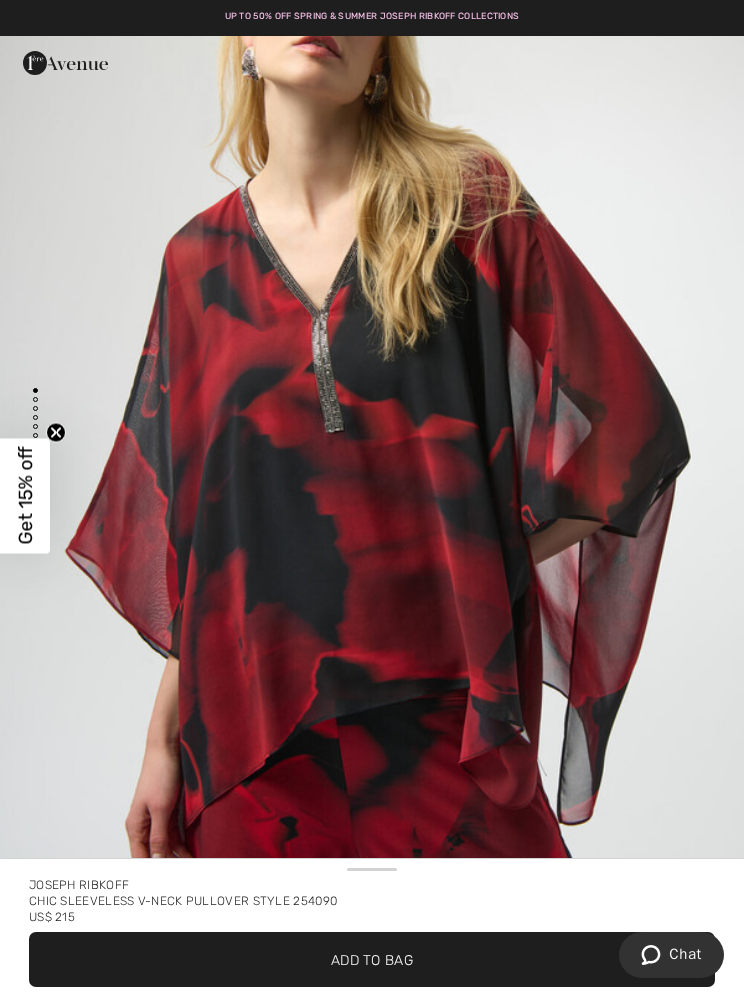 scroll, scrollTop: 0, scrollLeft: 0, axis: both 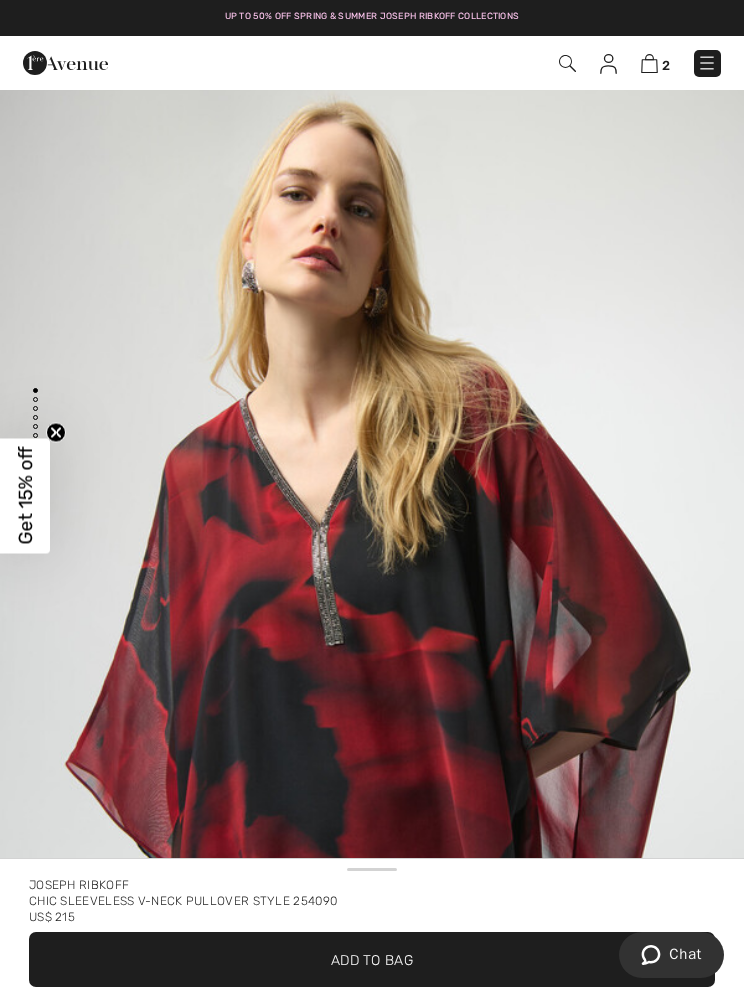 click at bounding box center (567, 63) 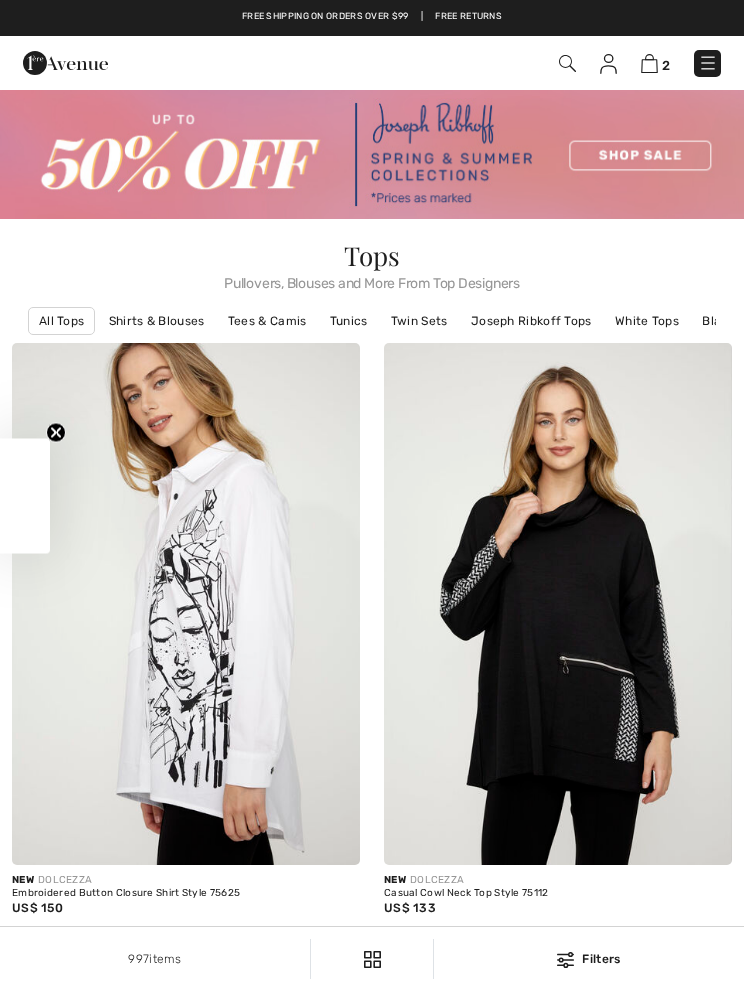scroll, scrollTop: 7820, scrollLeft: 0, axis: vertical 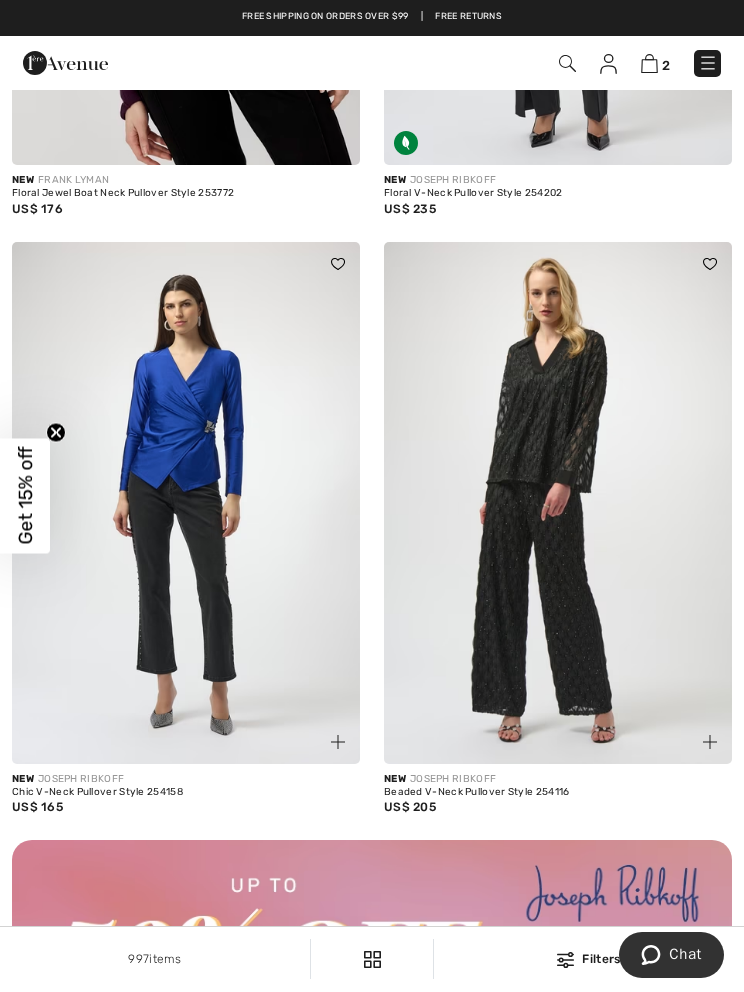 click at bounding box center [567, 63] 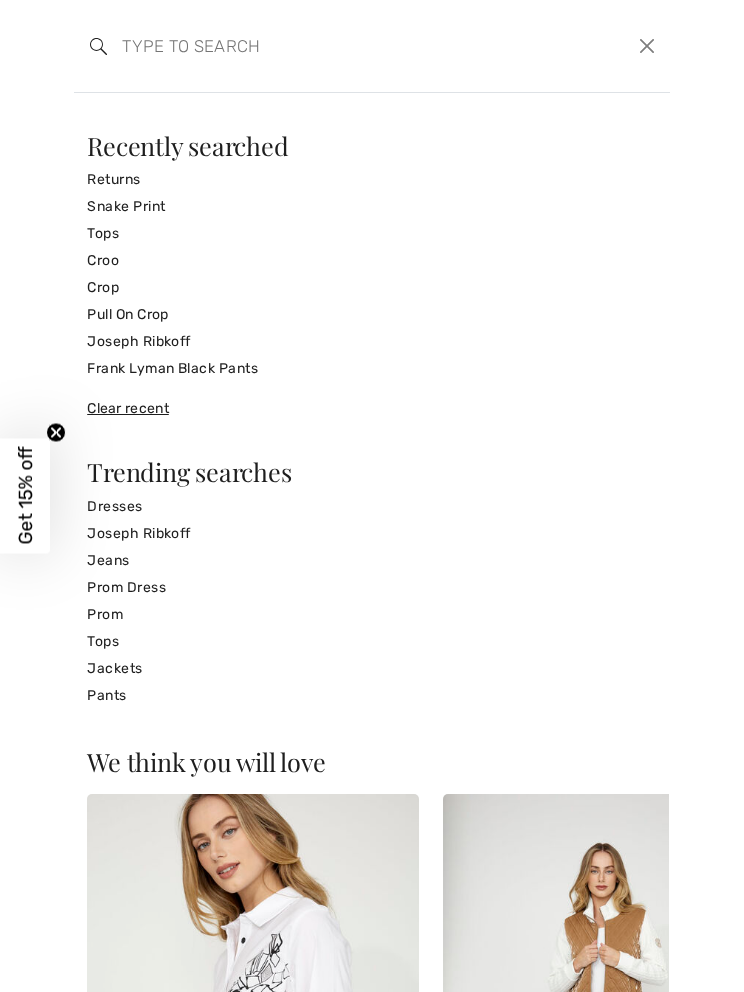 click at bounding box center (310, 46) 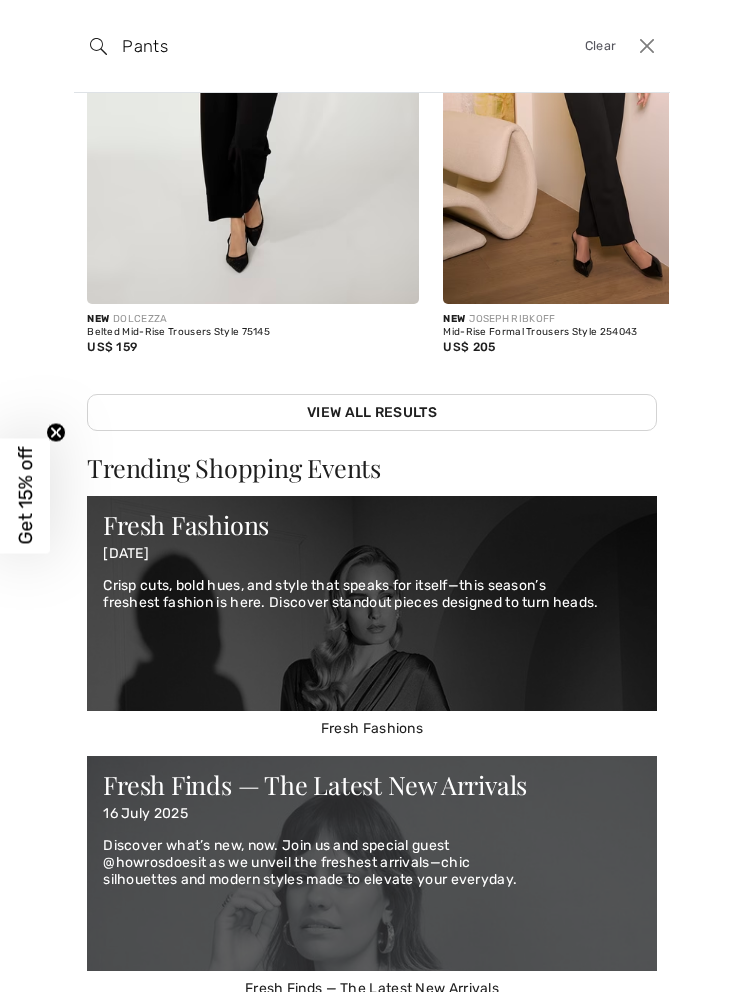 scroll, scrollTop: 609, scrollLeft: 0, axis: vertical 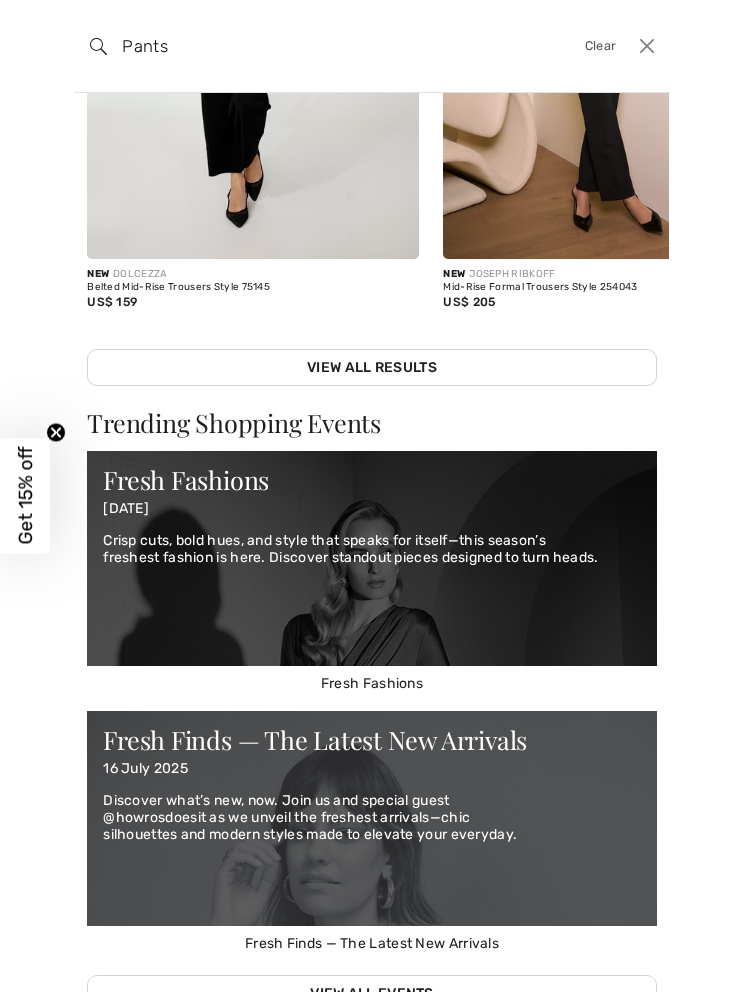 type on "Pants" 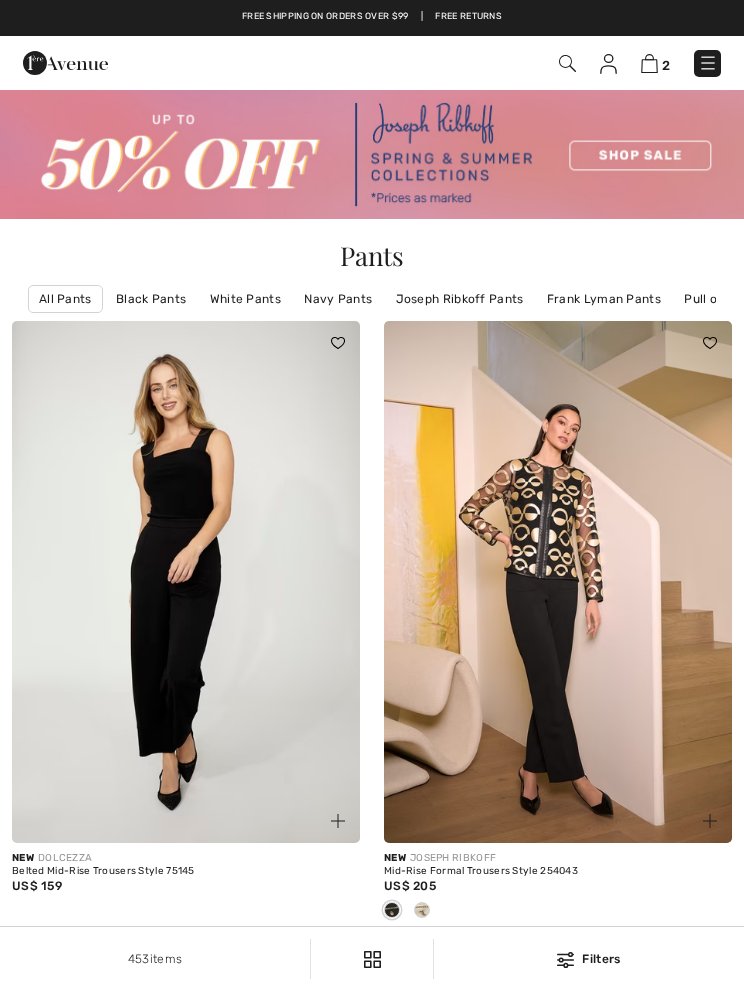 scroll, scrollTop: 0, scrollLeft: 0, axis: both 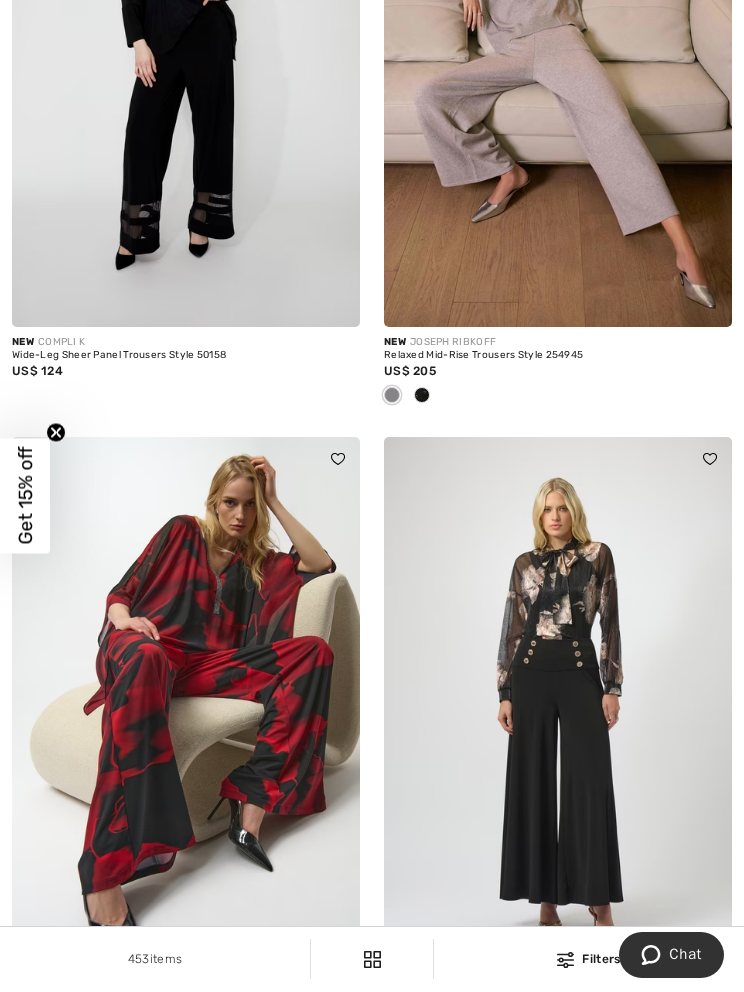 click at bounding box center (186, 698) 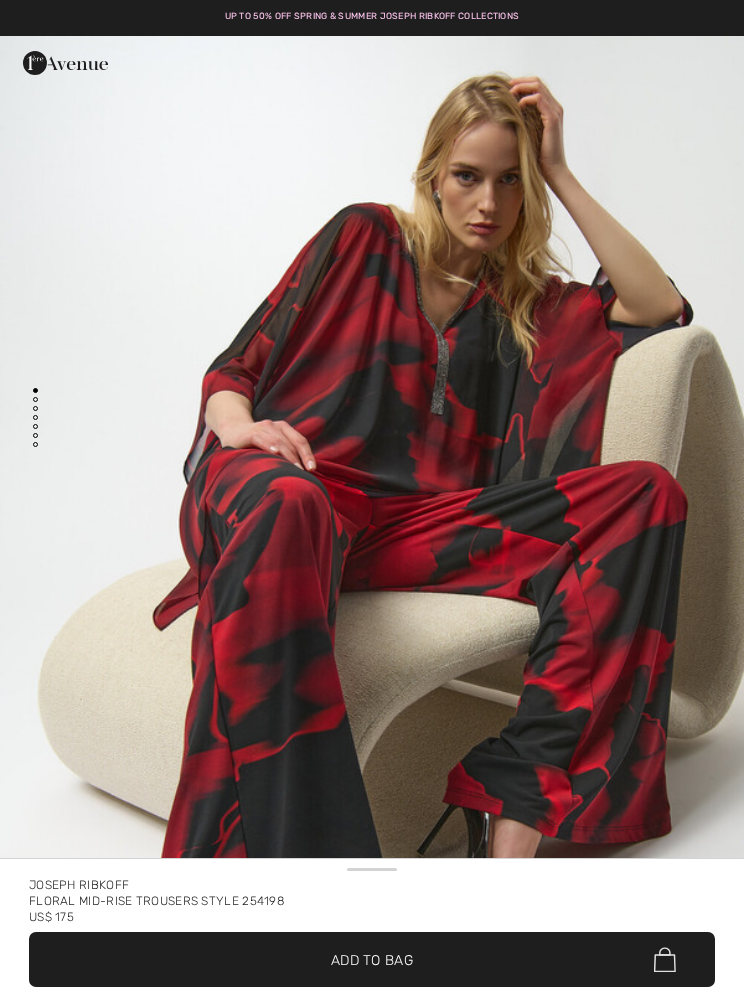 scroll, scrollTop: 0, scrollLeft: 0, axis: both 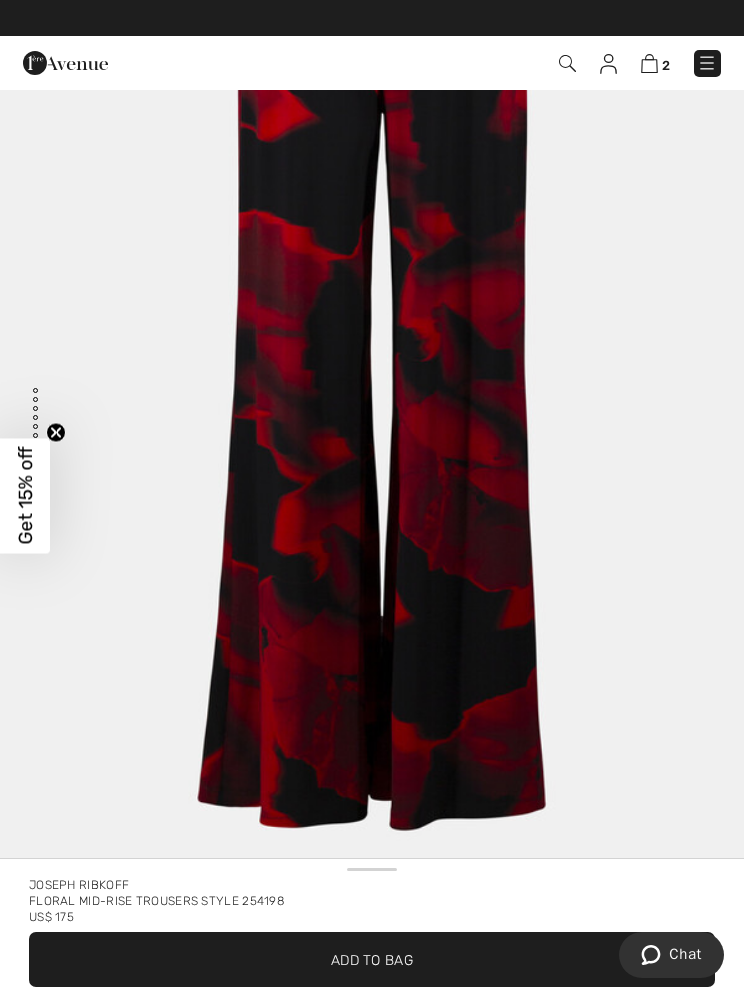 click on "Add to Bag" at bounding box center [372, 959] 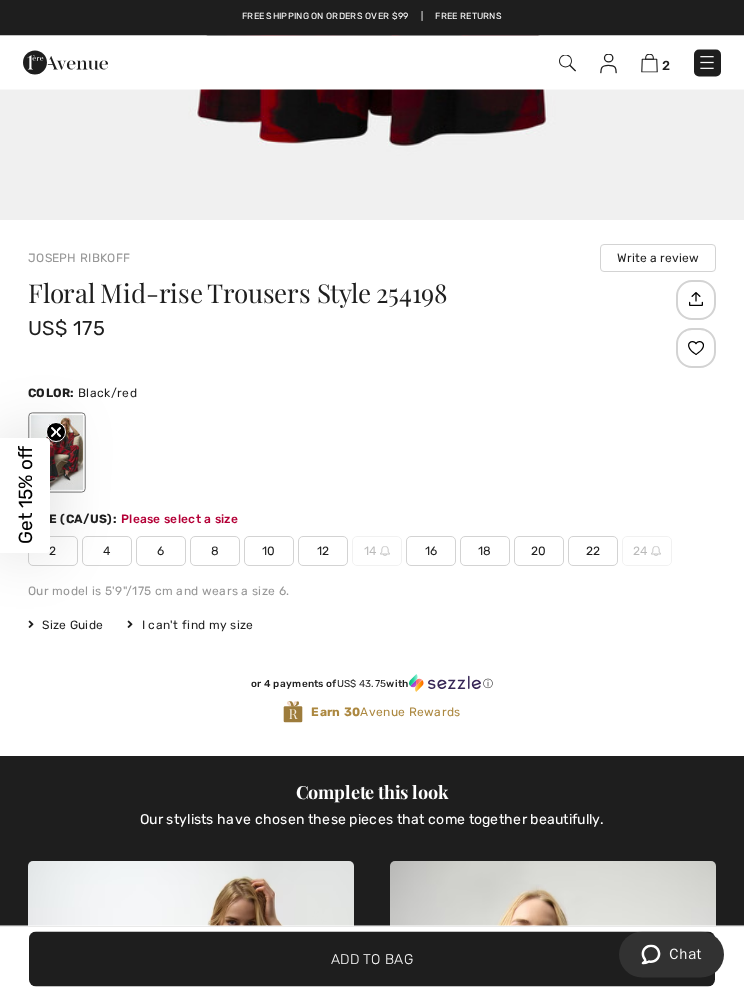 scroll, scrollTop: 1061, scrollLeft: 0, axis: vertical 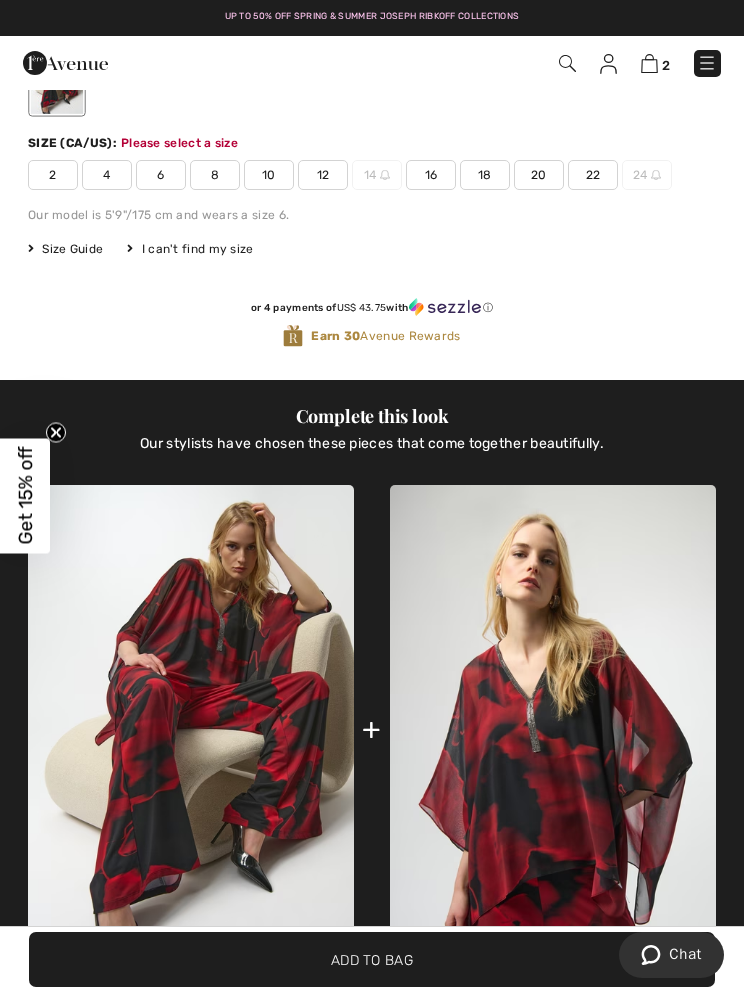 click on "Size Guide" at bounding box center (65, 249) 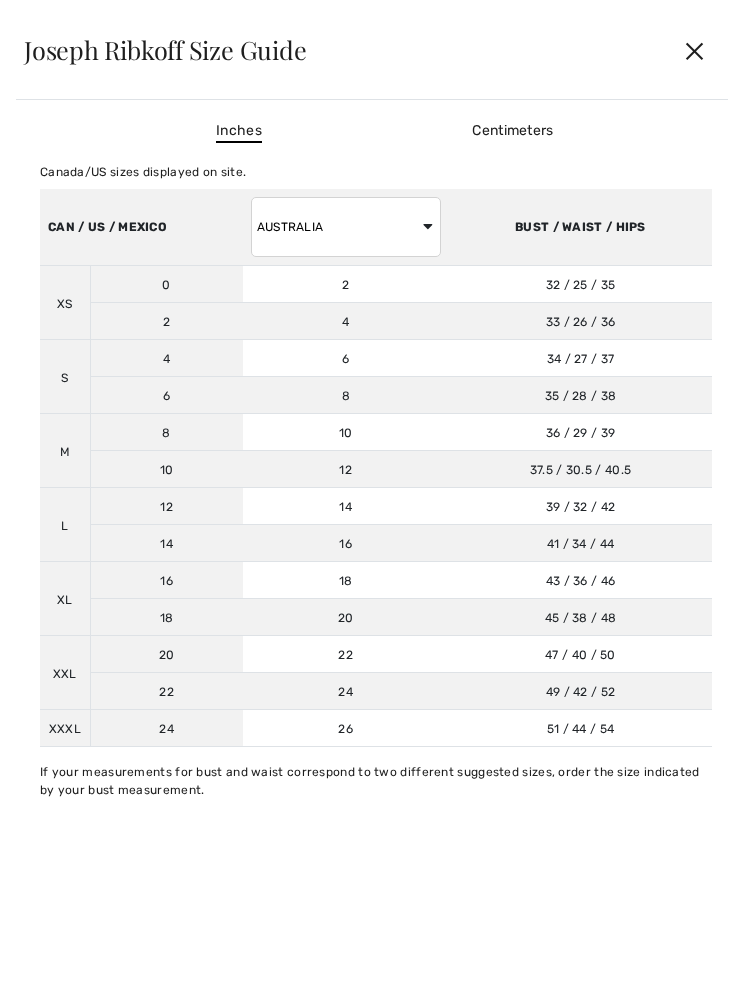 click on "12" at bounding box center [166, 506] 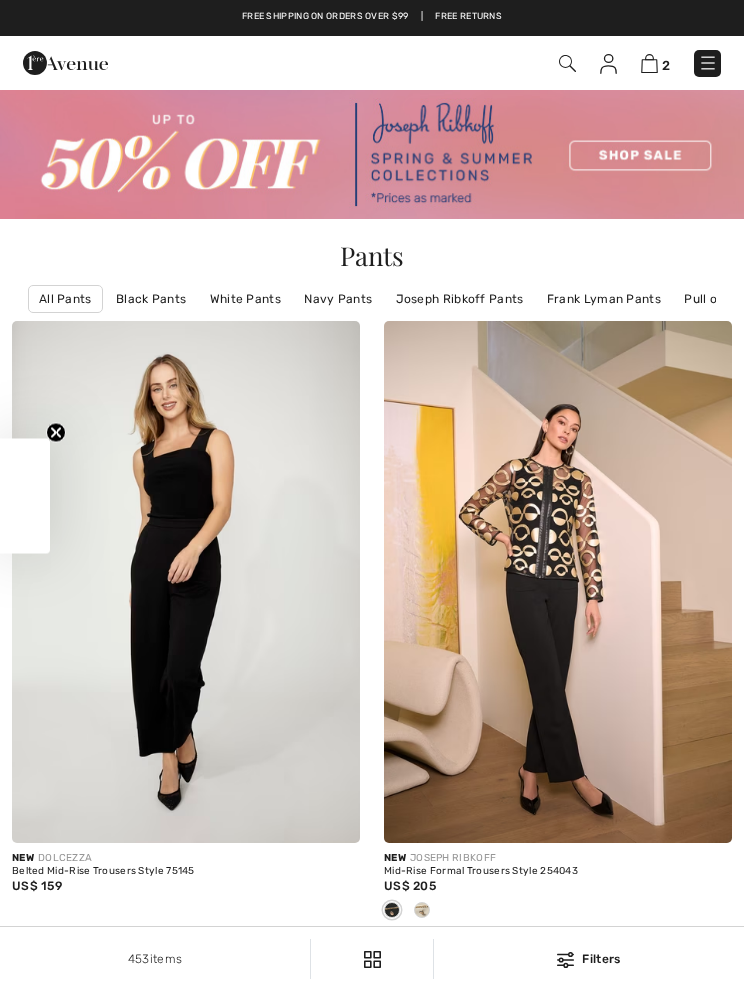 scroll, scrollTop: 5693, scrollLeft: 0, axis: vertical 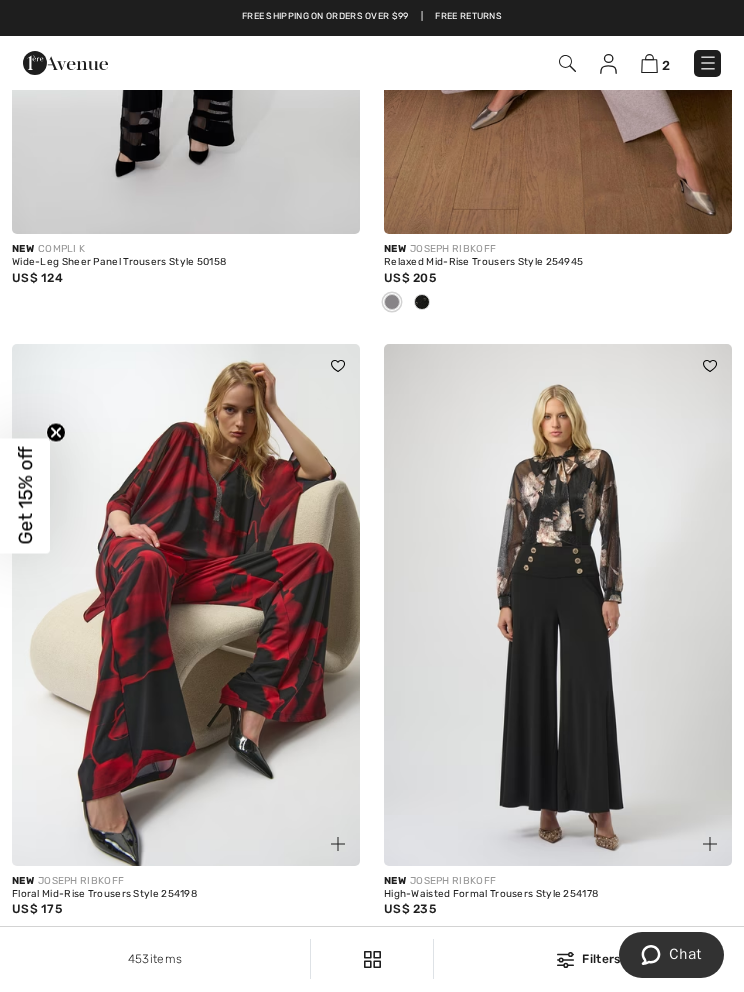 click at bounding box center [186, 605] 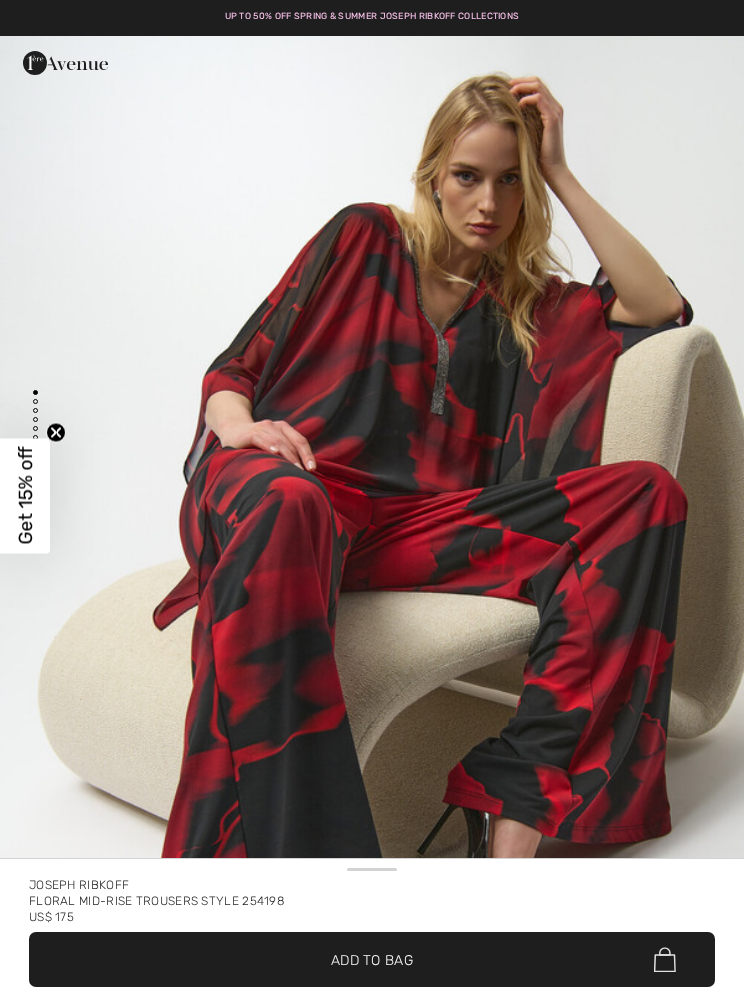 scroll, scrollTop: 0, scrollLeft: 0, axis: both 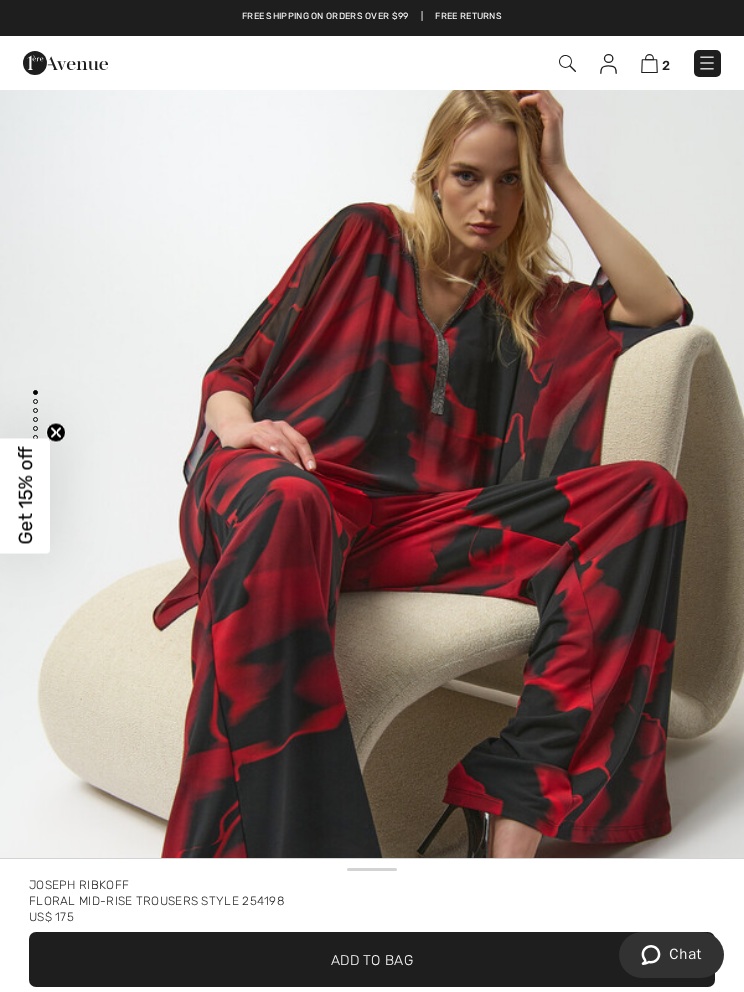 click on "✔ Added to Bag
Add to Bag" at bounding box center [372, 959] 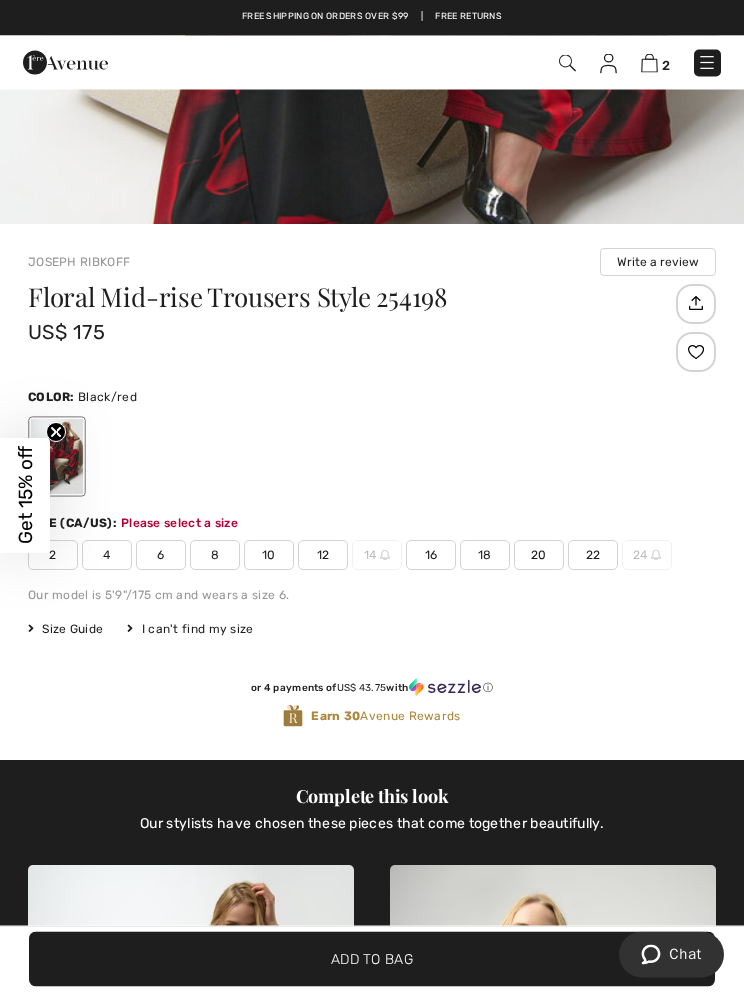 scroll, scrollTop: 1067, scrollLeft: 0, axis: vertical 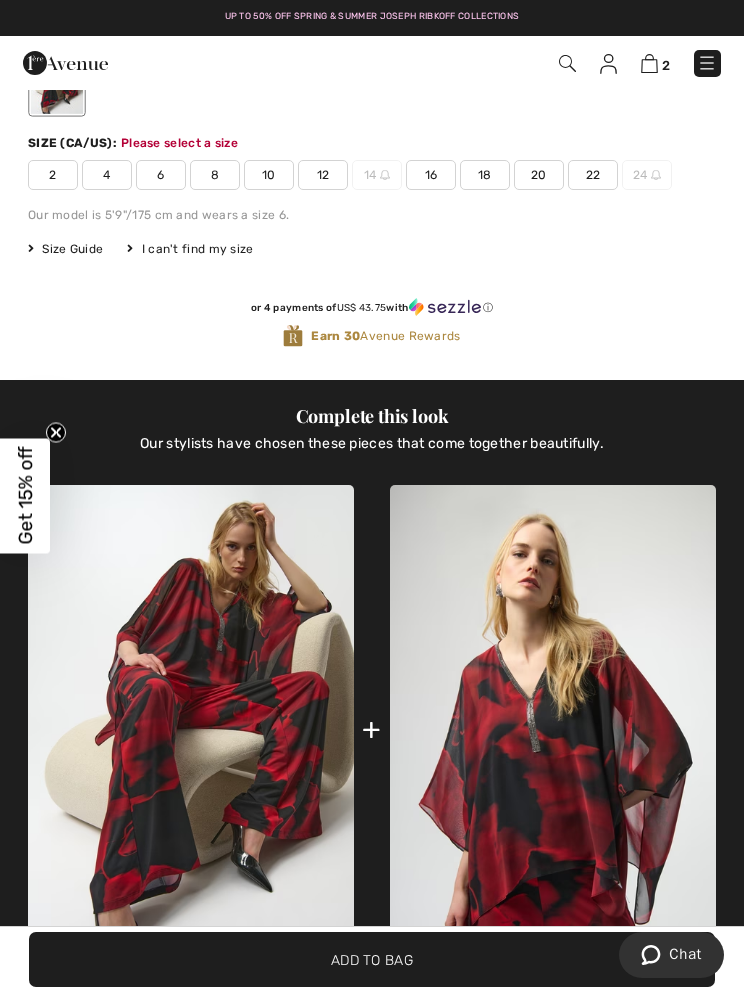 click on "12" at bounding box center [323, 175] 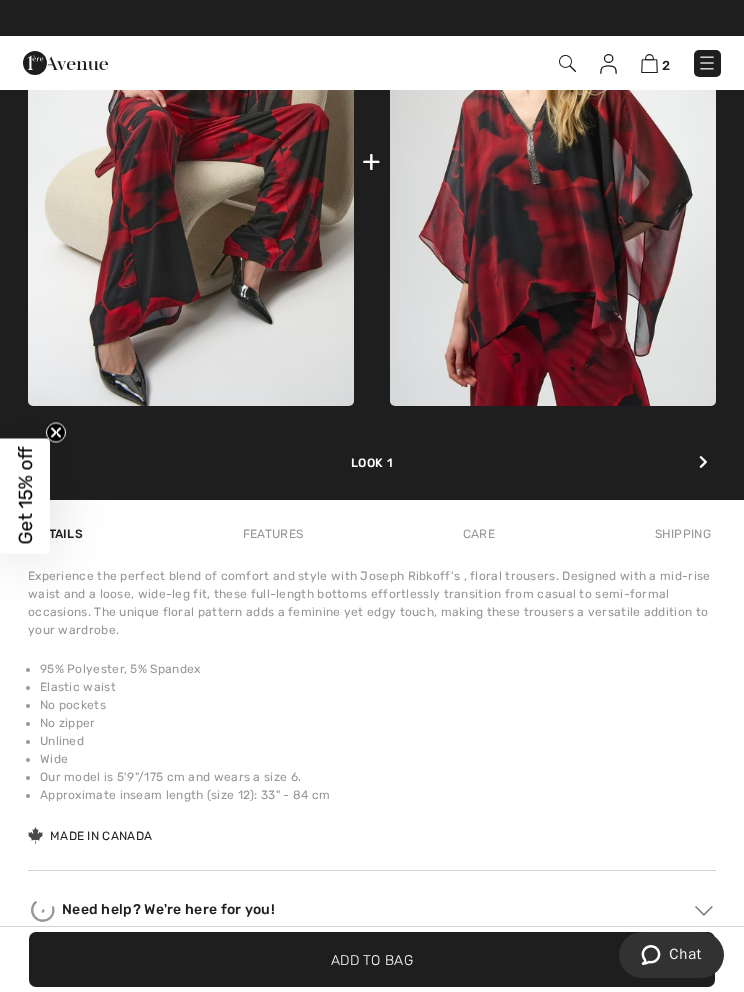 scroll, scrollTop: 1684, scrollLeft: 0, axis: vertical 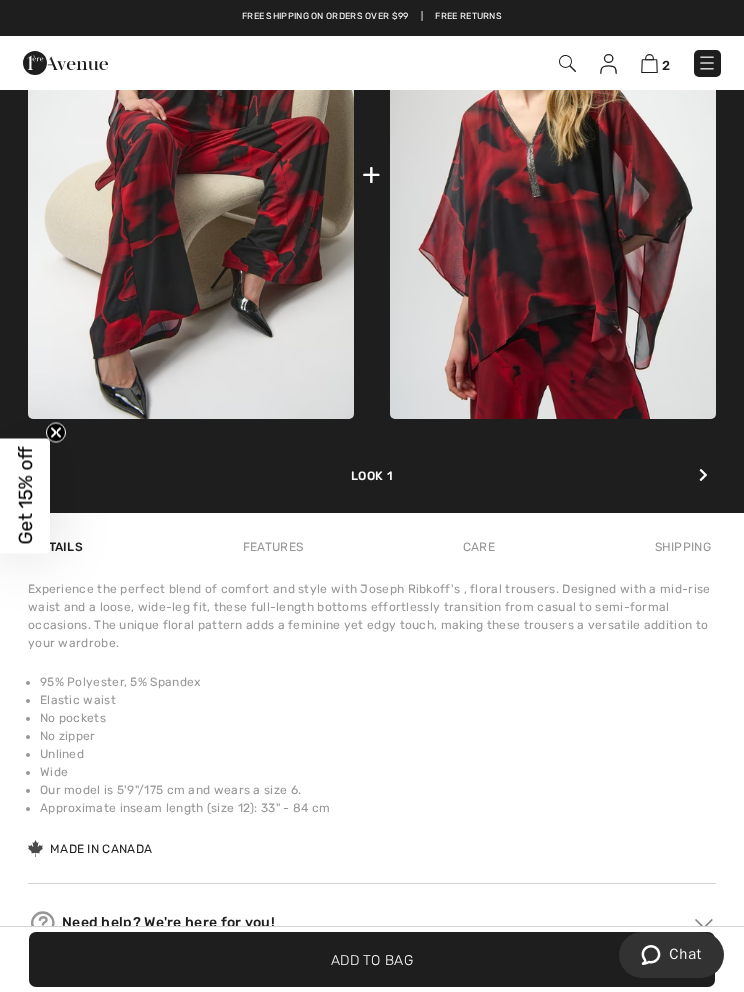 click on "Add to Bag" at bounding box center (372, 959) 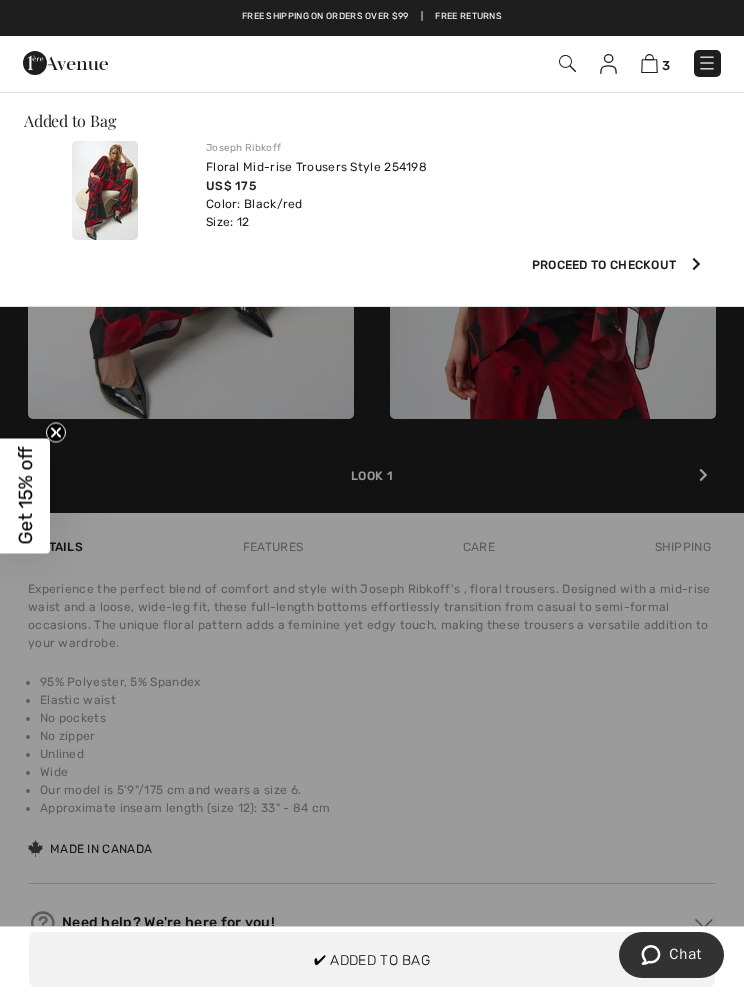 scroll, scrollTop: 0, scrollLeft: 0, axis: both 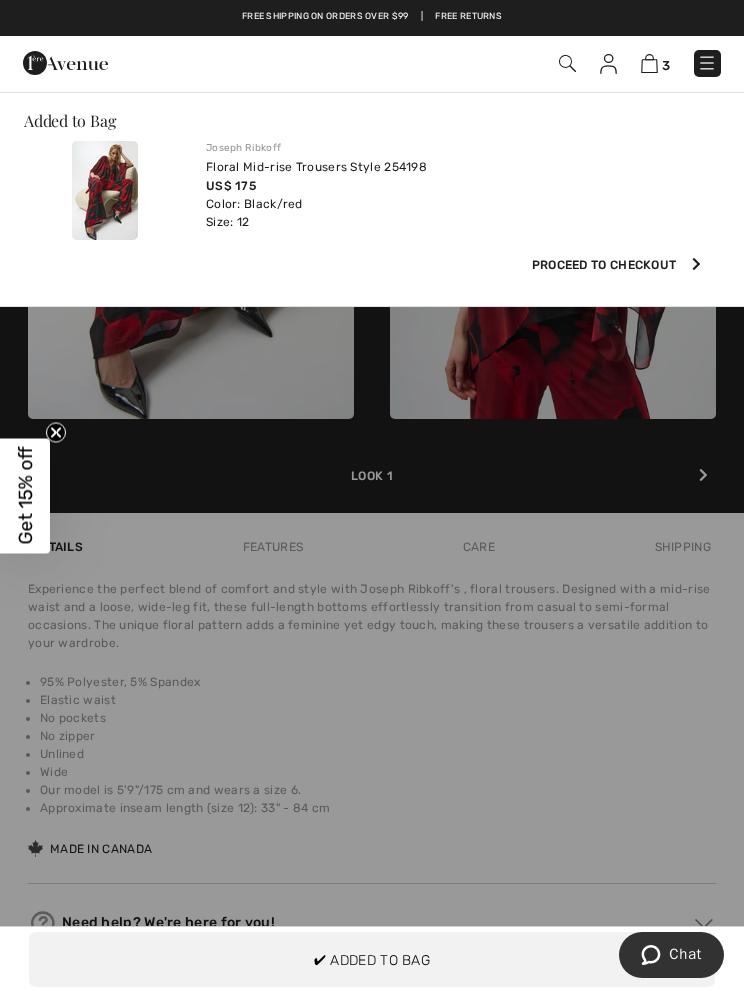 click at bounding box center [649, 63] 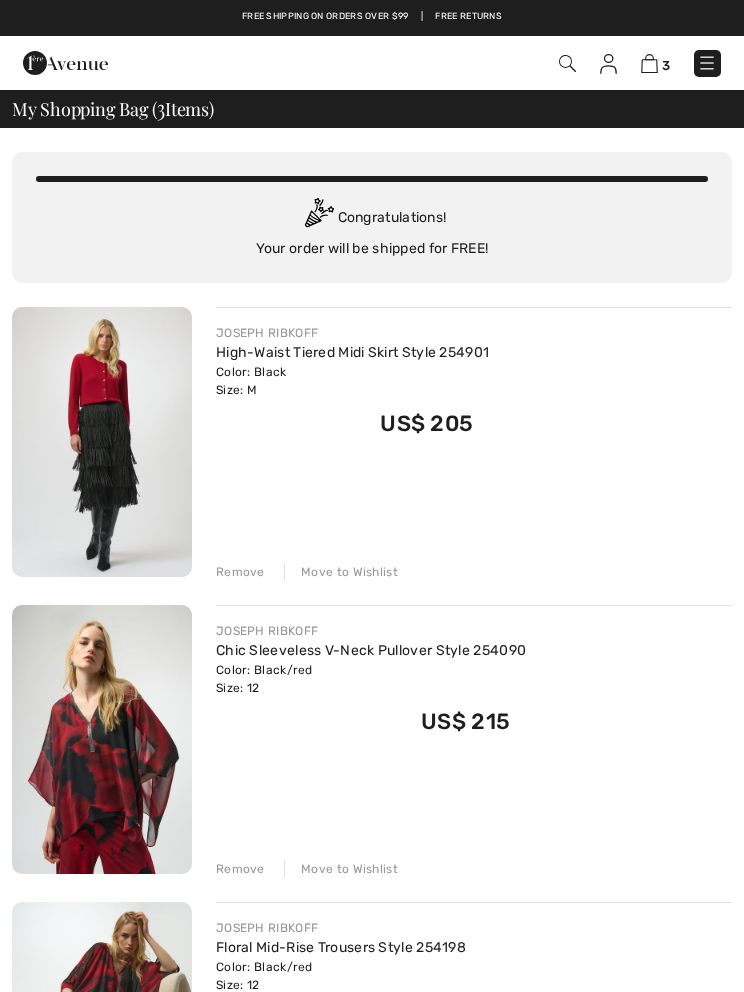 scroll, scrollTop: 0, scrollLeft: 0, axis: both 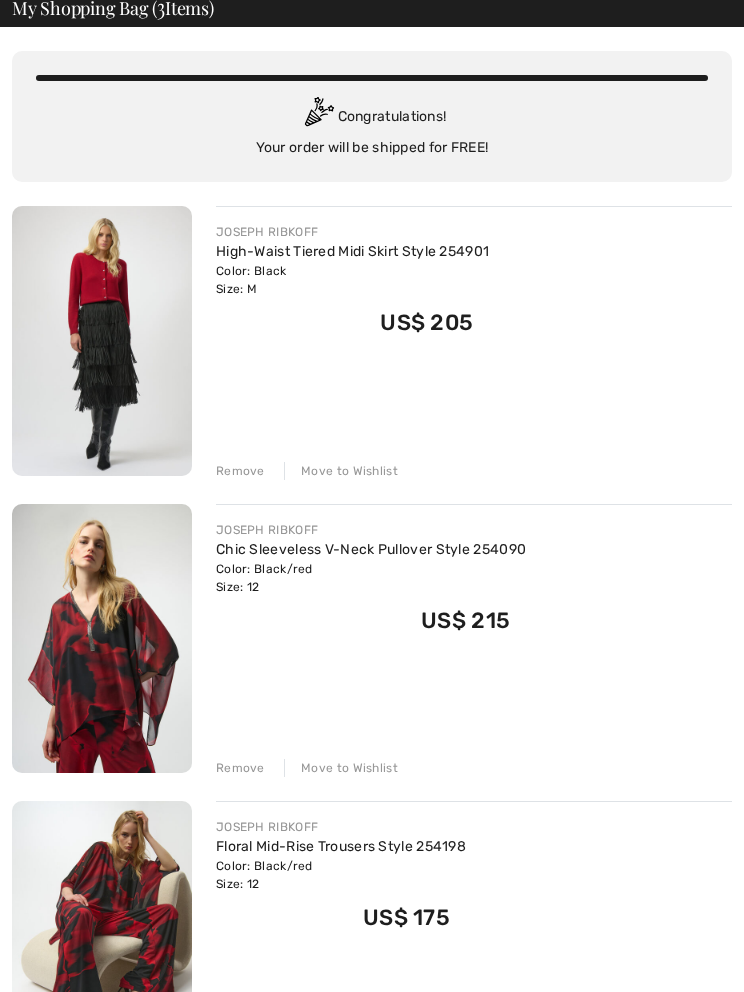click on "Move to Wishlist" at bounding box center (341, 471) 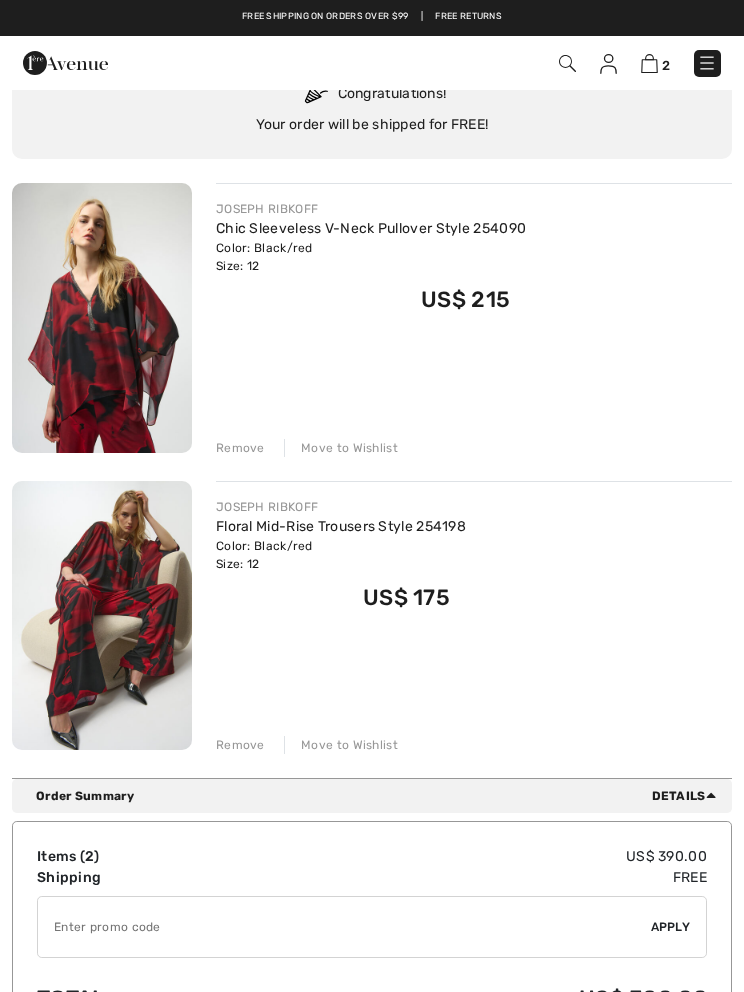scroll, scrollTop: 0, scrollLeft: 0, axis: both 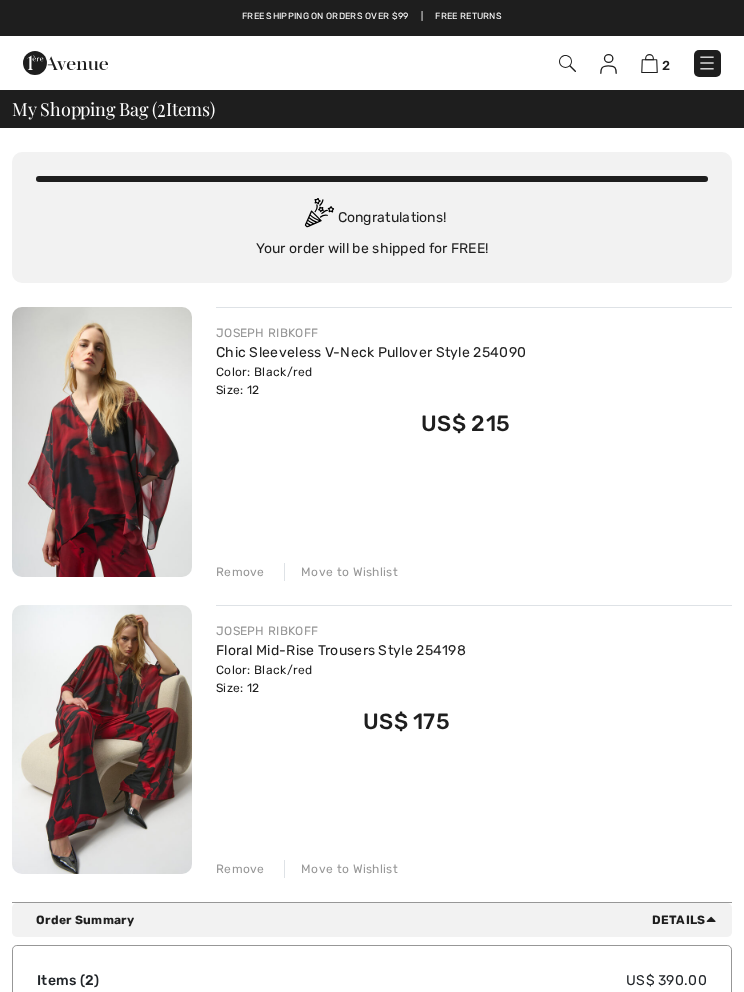 click at bounding box center (608, 64) 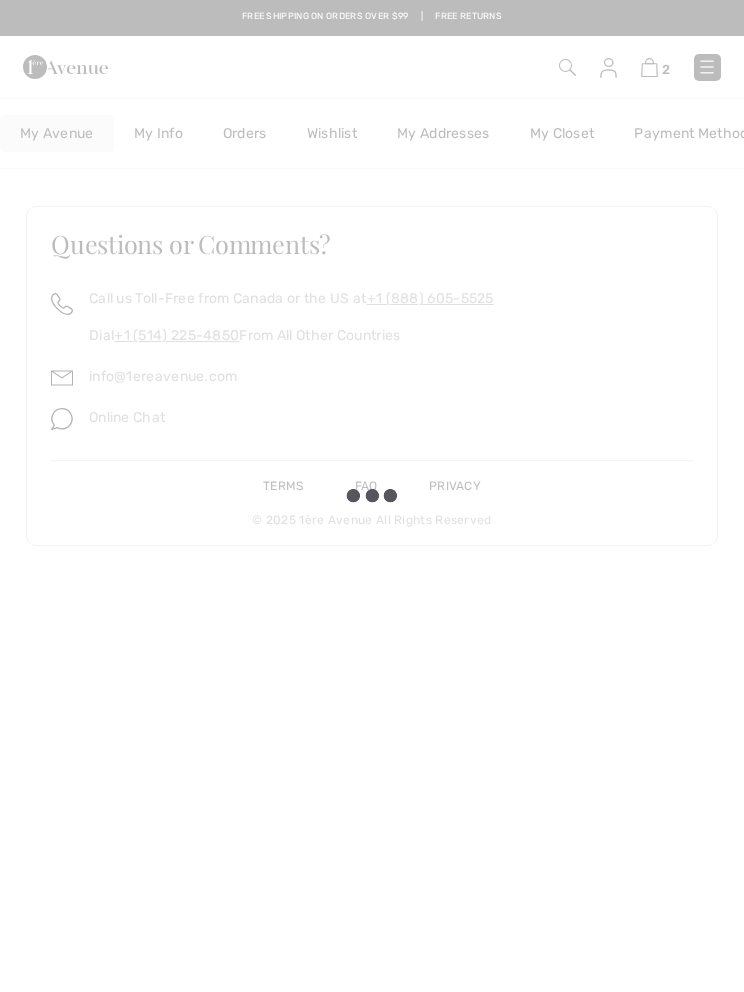 scroll, scrollTop: 0, scrollLeft: 0, axis: both 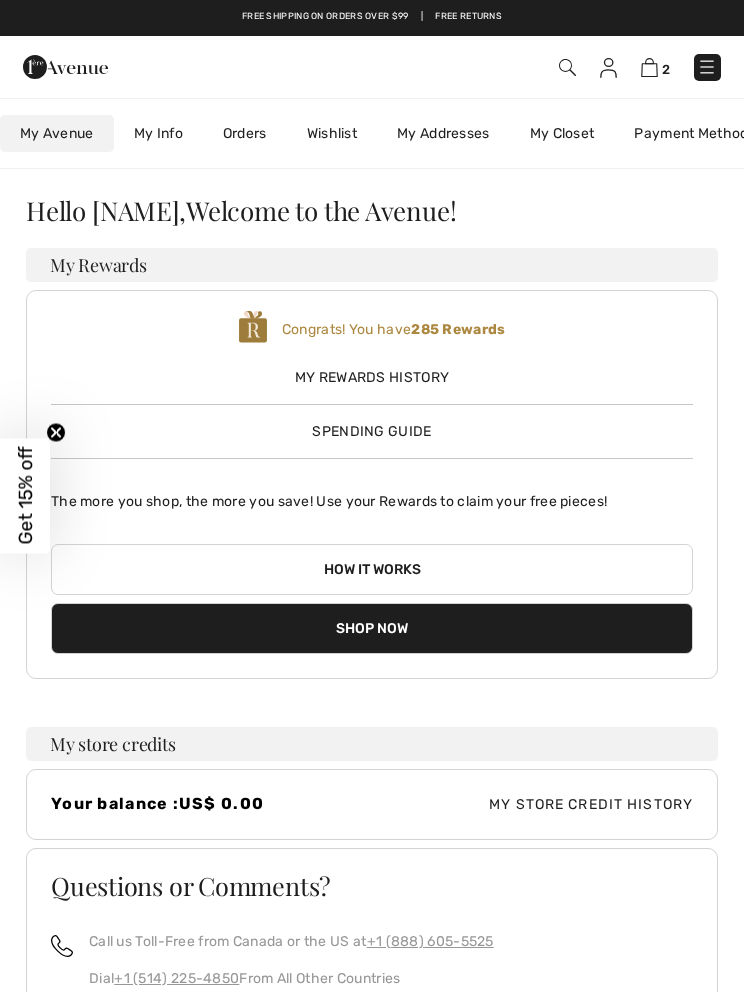 click on "Orders" at bounding box center [245, 133] 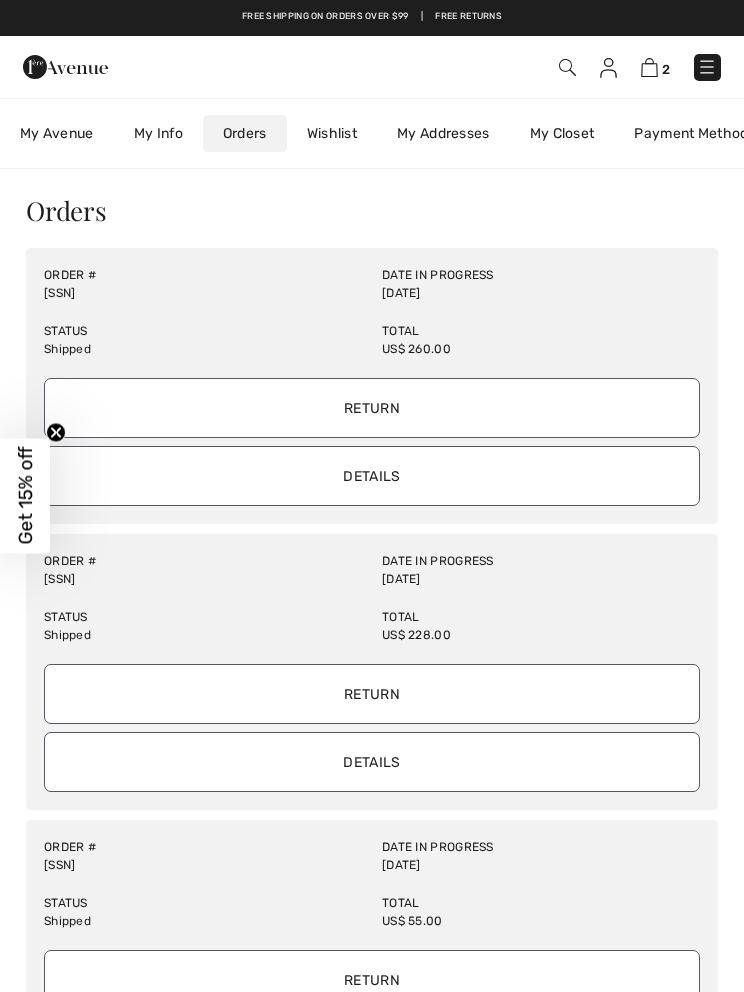 click on "Details" at bounding box center (372, 476) 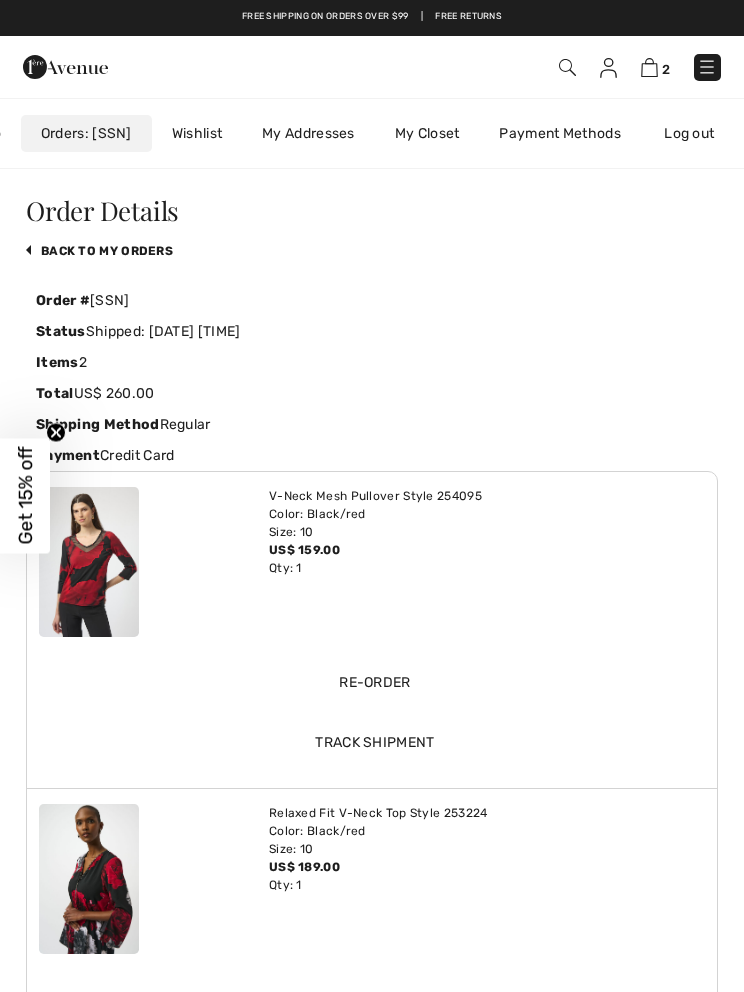 scroll, scrollTop: 0, scrollLeft: 183, axis: horizontal 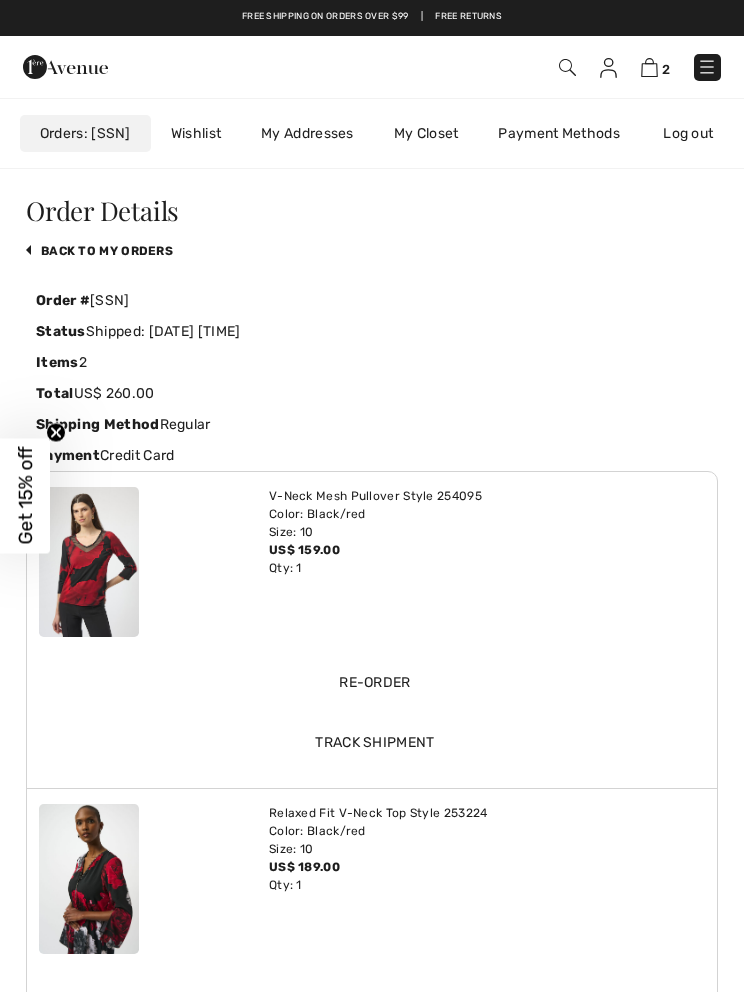 click on "Track Shipment" at bounding box center [375, 743] 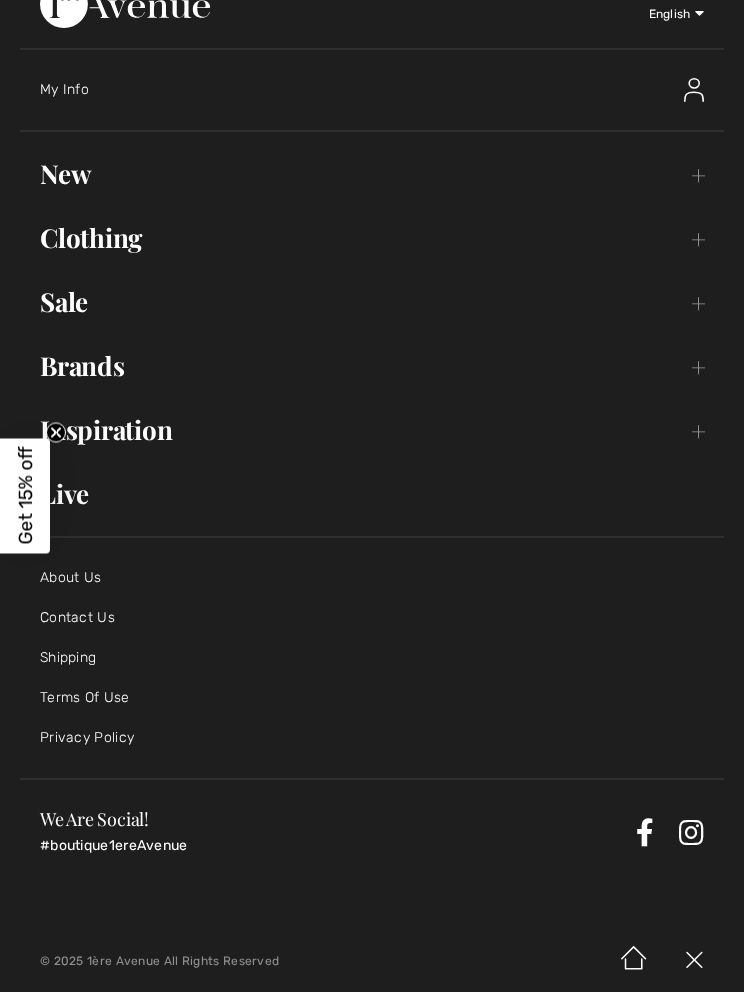 scroll, scrollTop: 41, scrollLeft: 0, axis: vertical 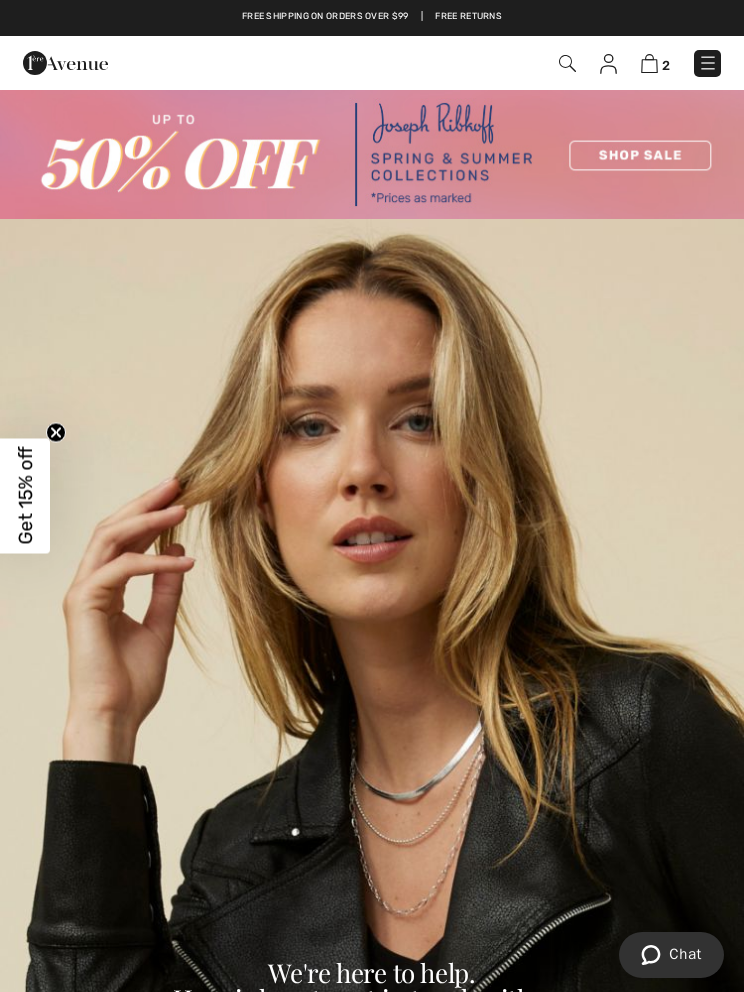 click on "Chat" at bounding box center [671, 955] 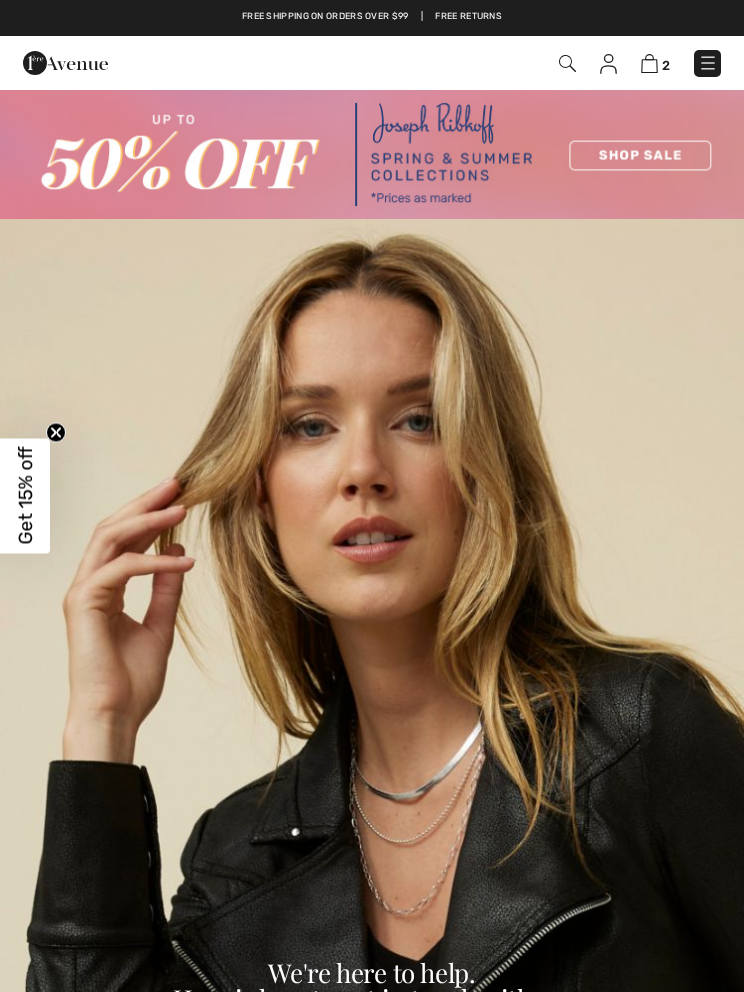 scroll, scrollTop: 0, scrollLeft: 0, axis: both 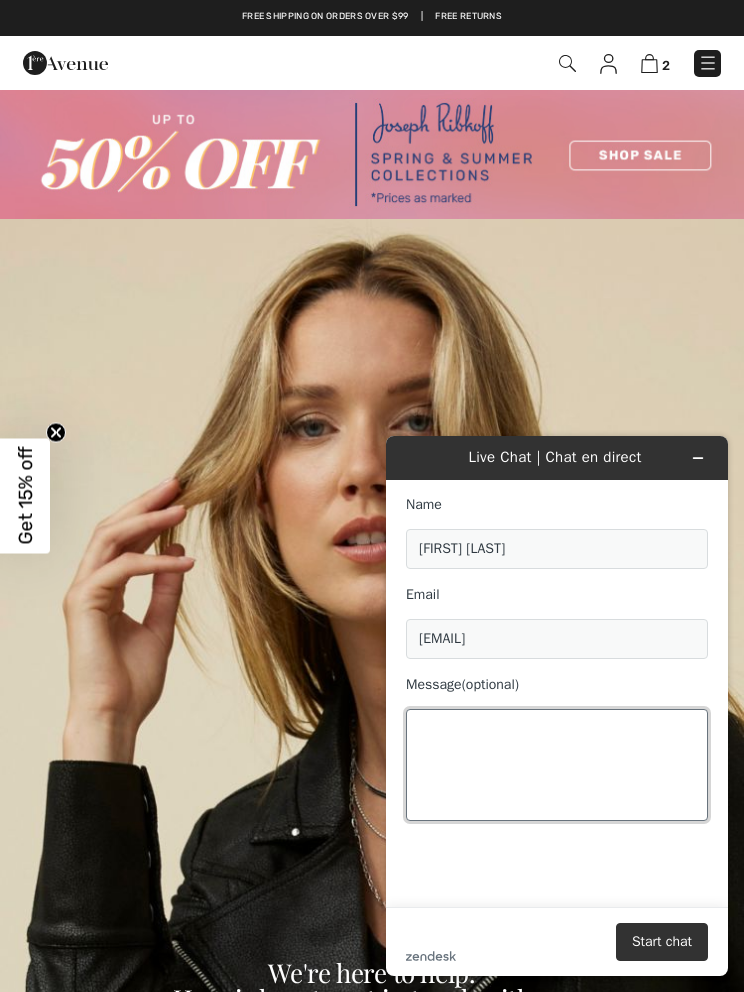 click on "Message  (optional)" at bounding box center [557, 765] 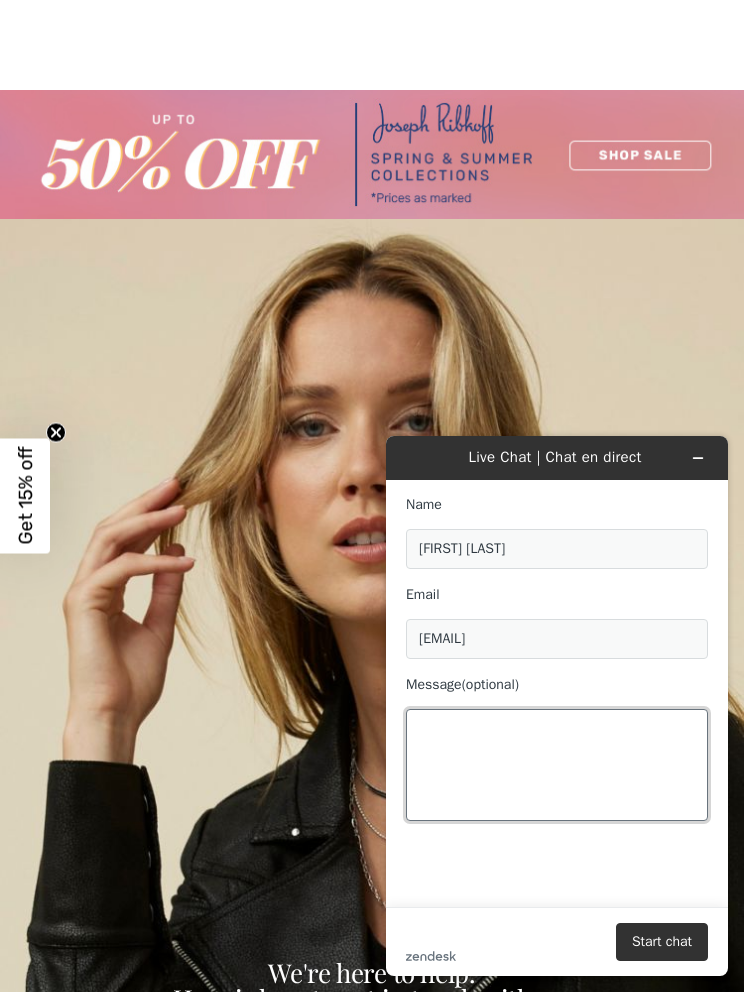 scroll, scrollTop: 114, scrollLeft: 0, axis: vertical 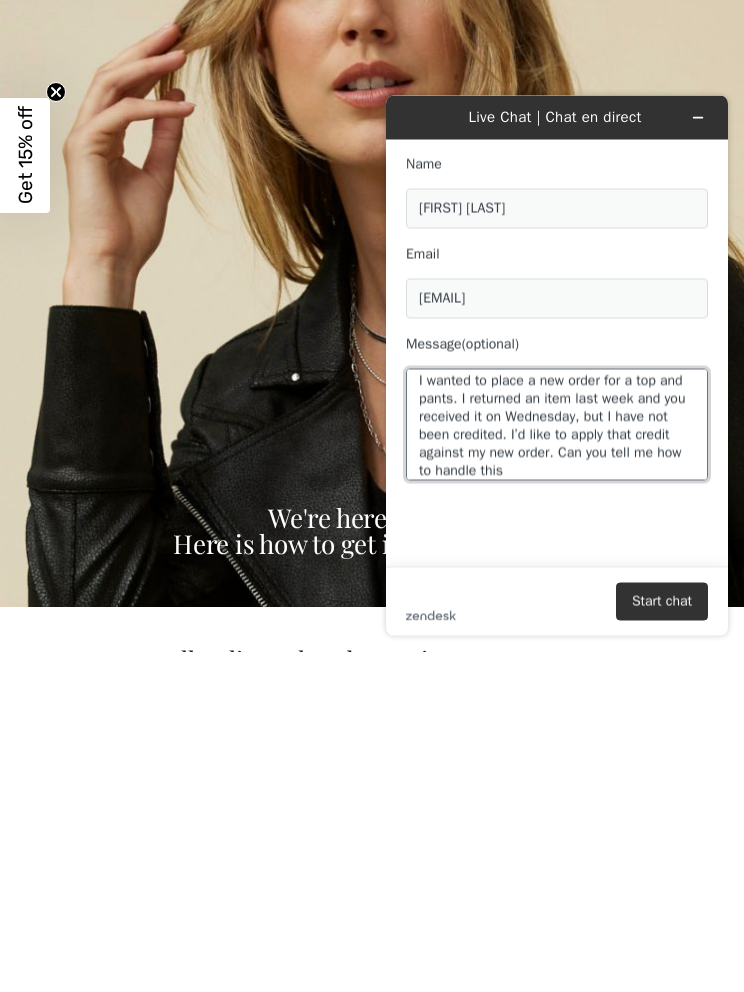 type on "I wanted to place a new order for a top and pants. I returned an item last week and you received it on Wednesday, but I have not been credited. I’d like to apply that credit against my new order. Can you tell me how to handle this" 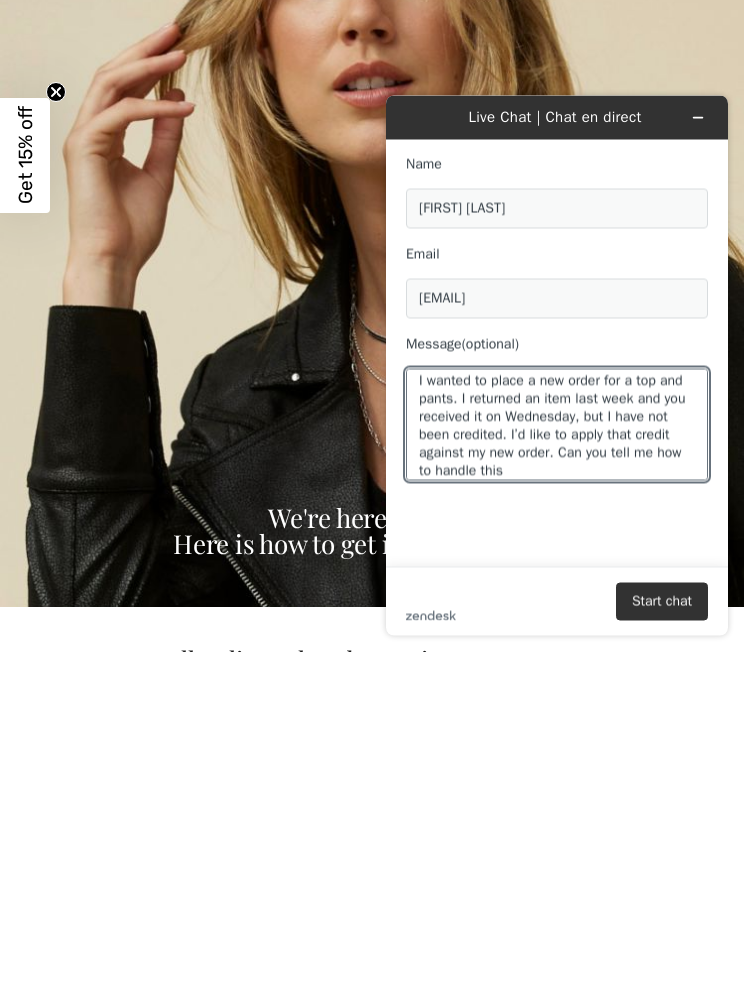 click on "Start chat" at bounding box center [662, 601] 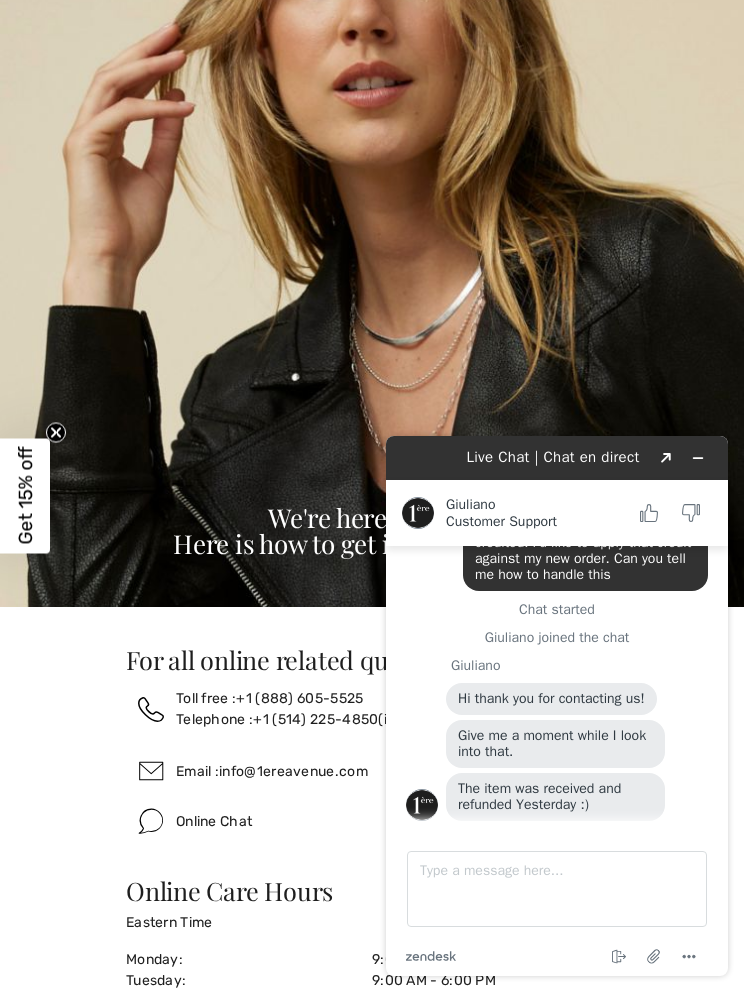 scroll, scrollTop: 151, scrollLeft: 0, axis: vertical 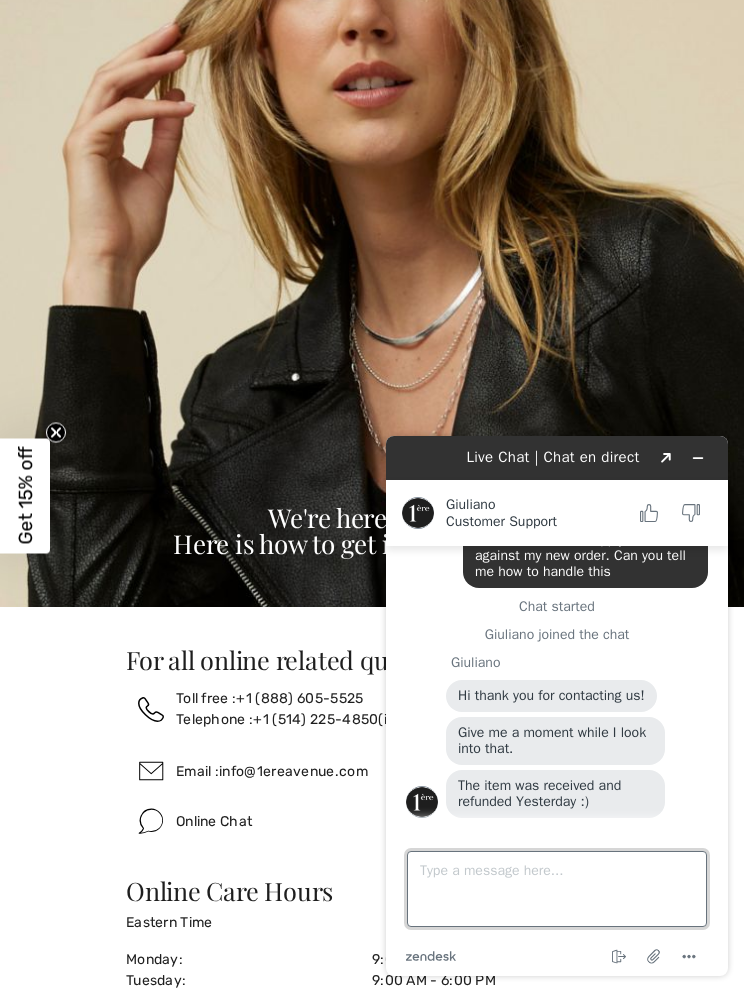 click on "Type a message here..." at bounding box center (557, 889) 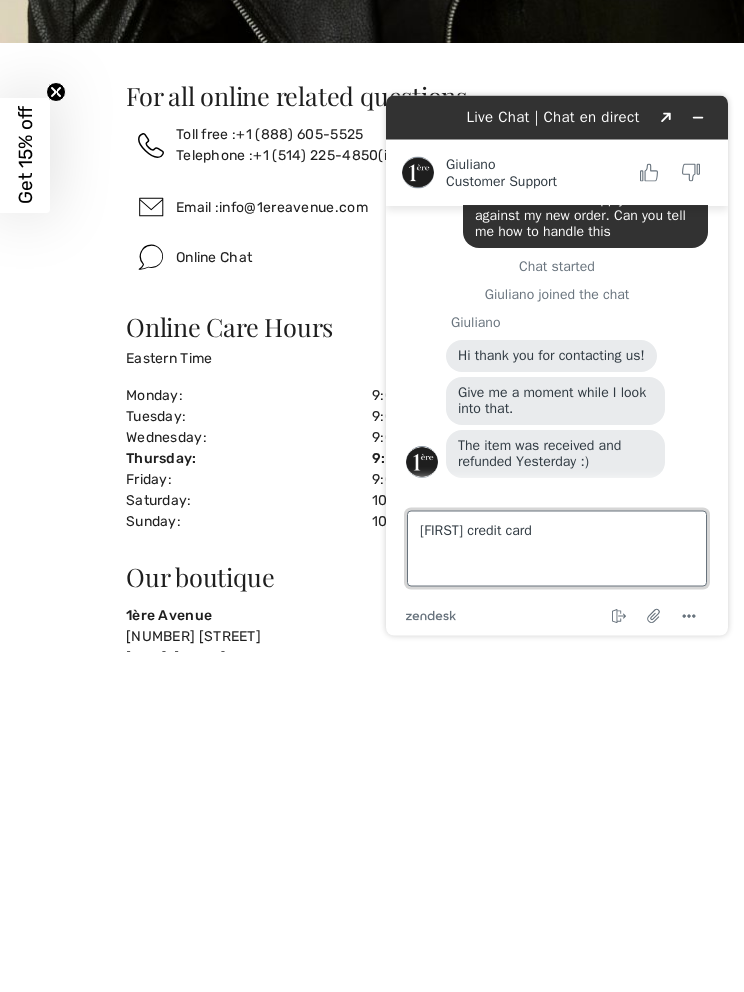type on "Tomy credit card?" 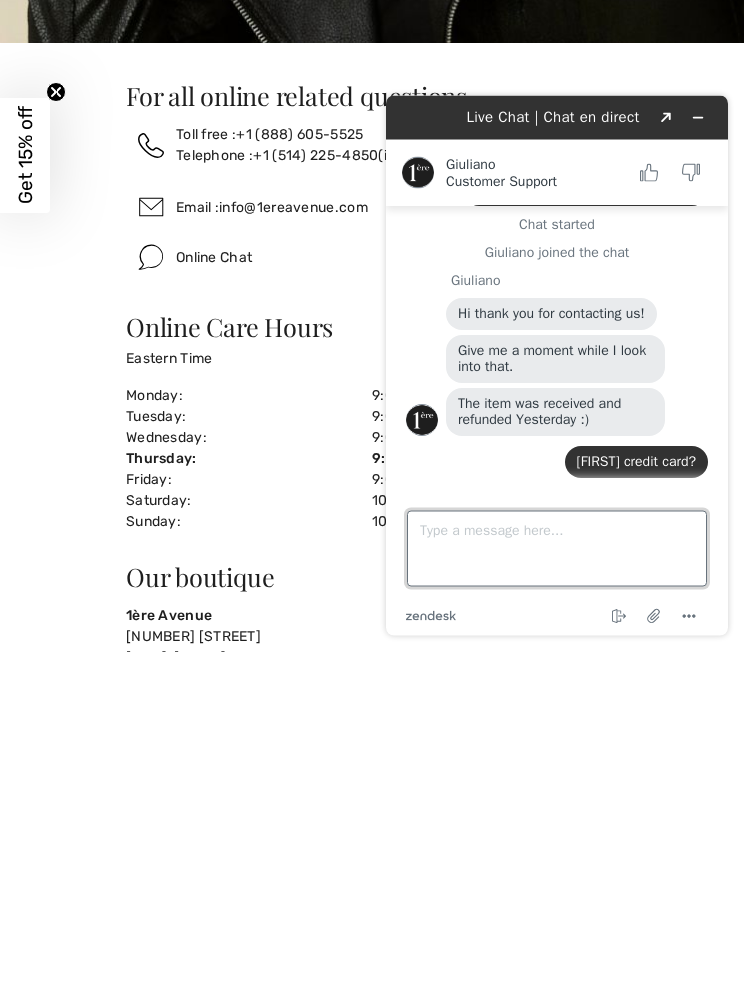 scroll, scrollTop: 193, scrollLeft: 0, axis: vertical 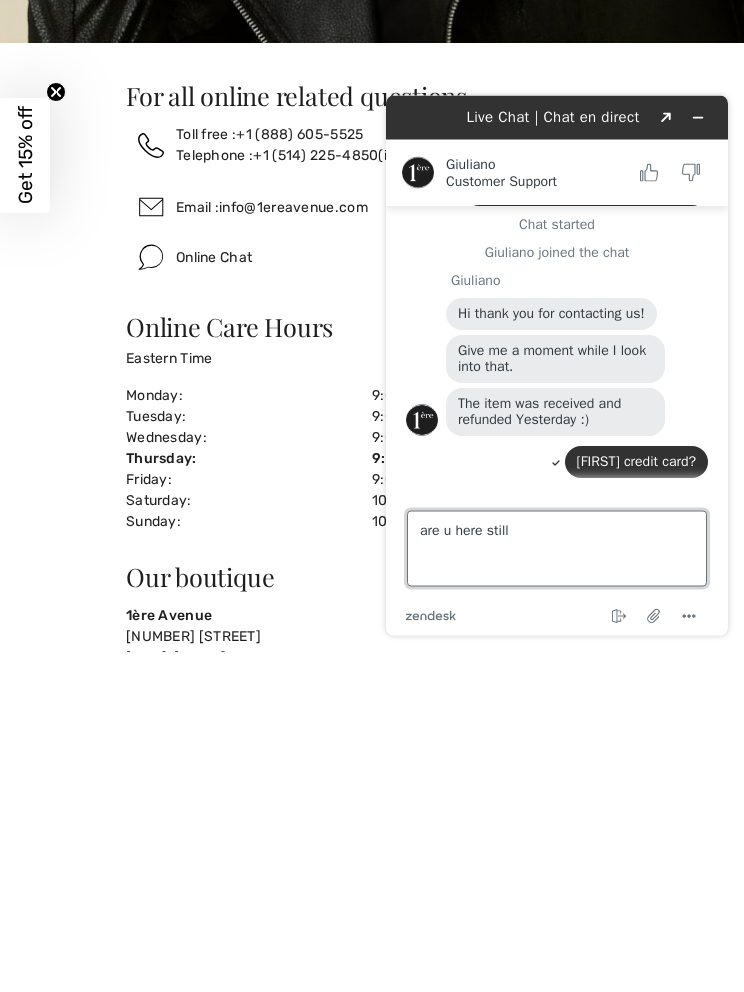 type on "are u here still?" 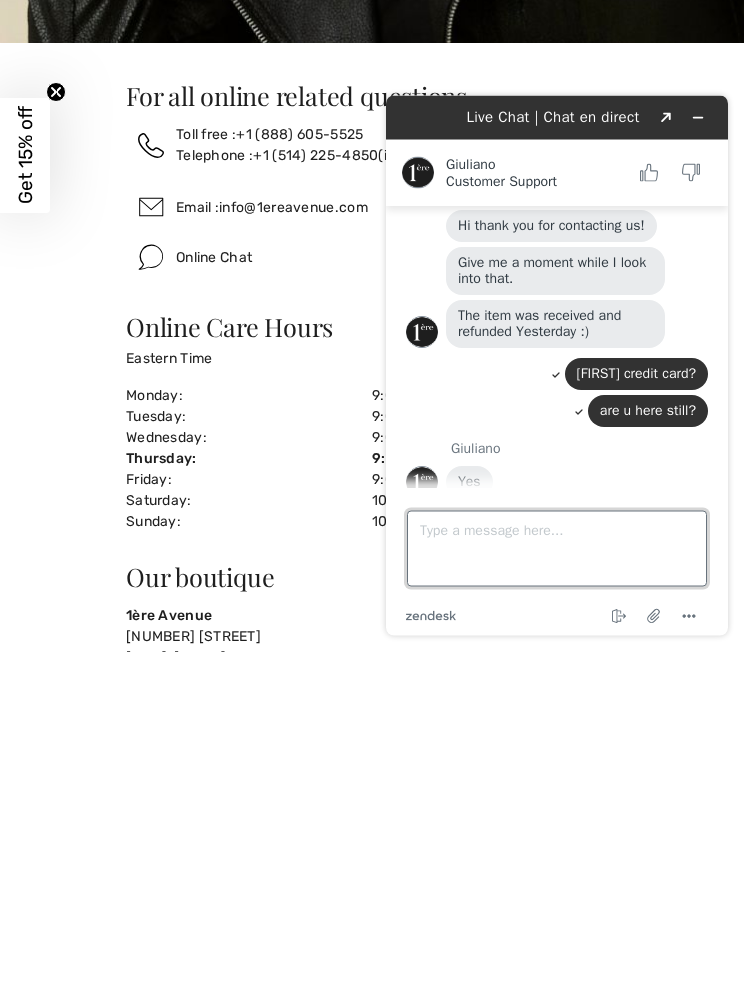 scroll, scrollTop: 301, scrollLeft: 0, axis: vertical 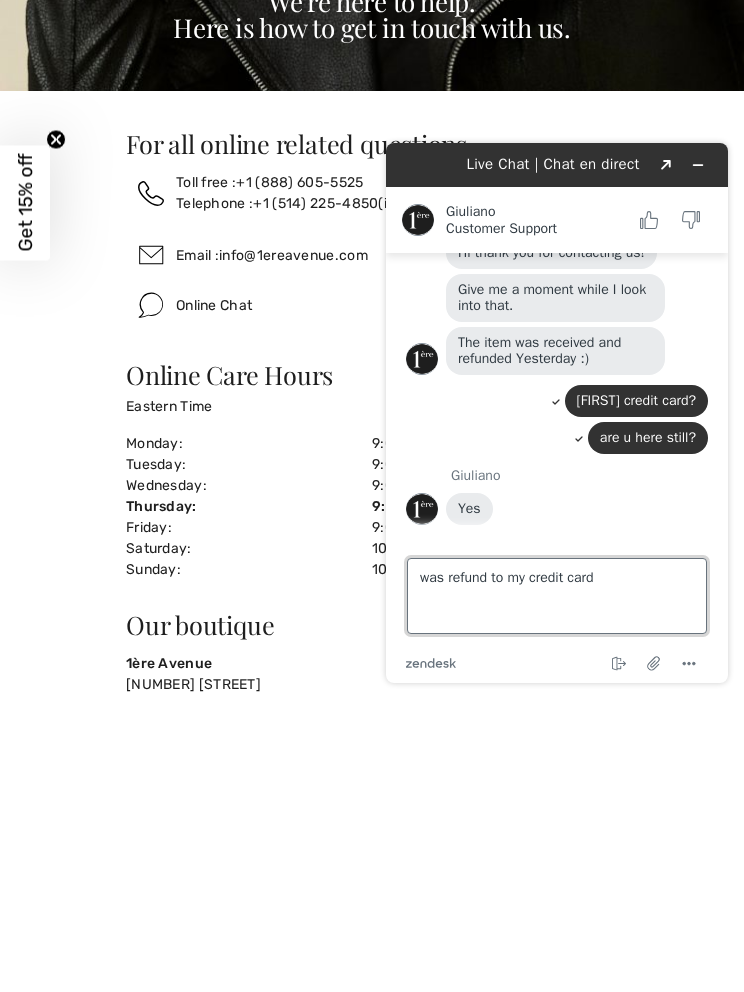type on "was refund to my credit card?" 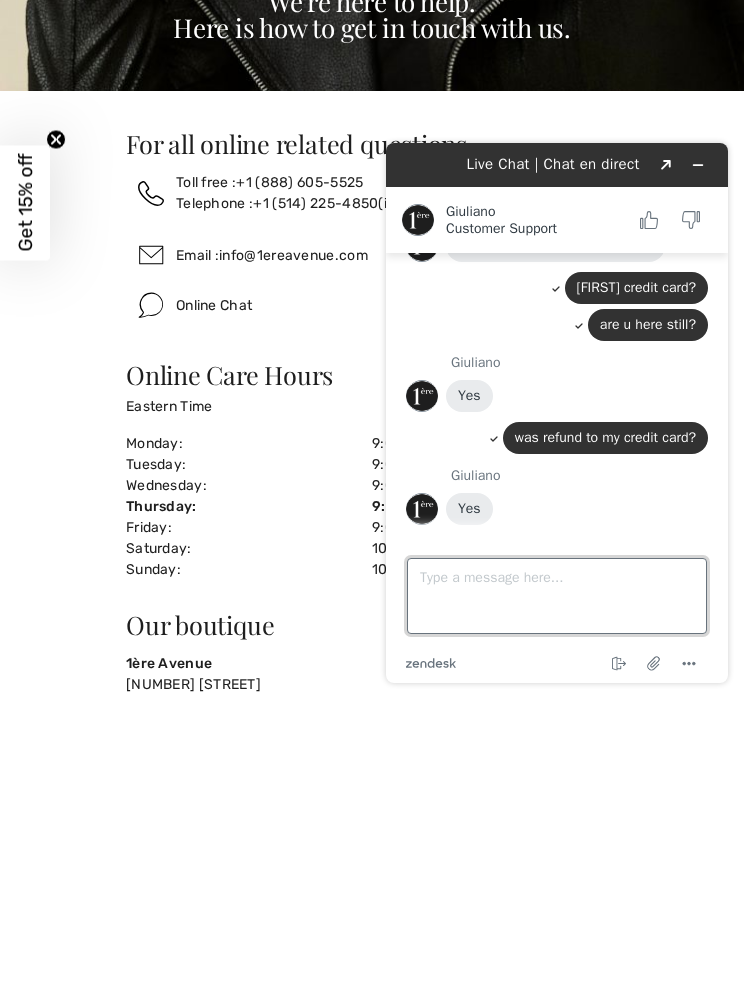 scroll, scrollTop: 414, scrollLeft: 0, axis: vertical 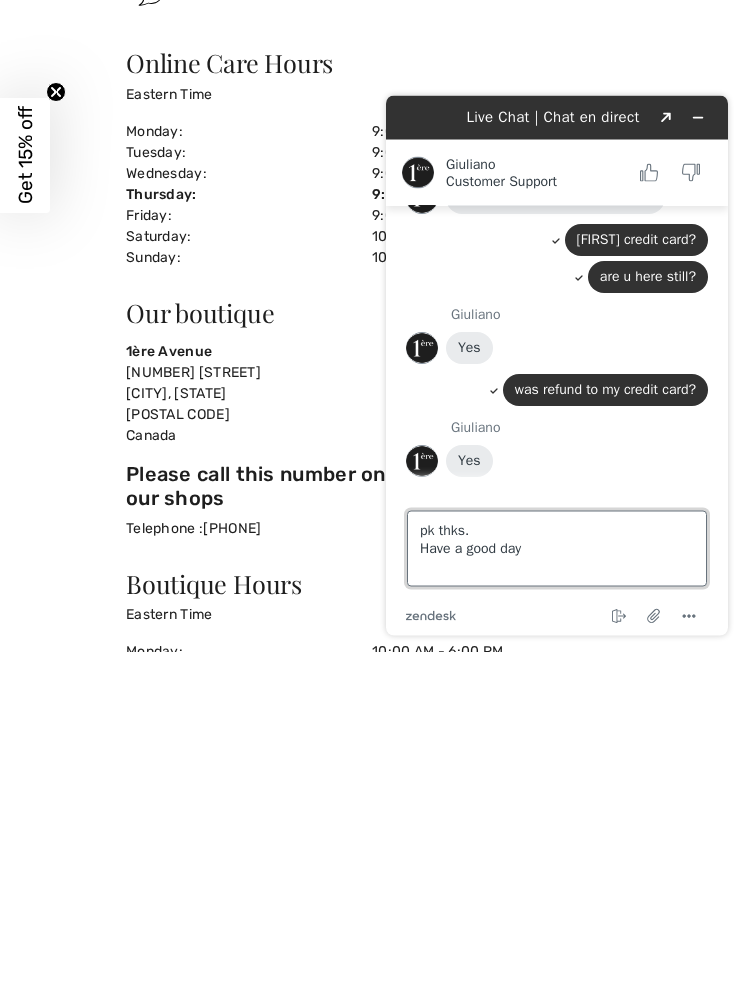 type on "pk thks.
Have a good day" 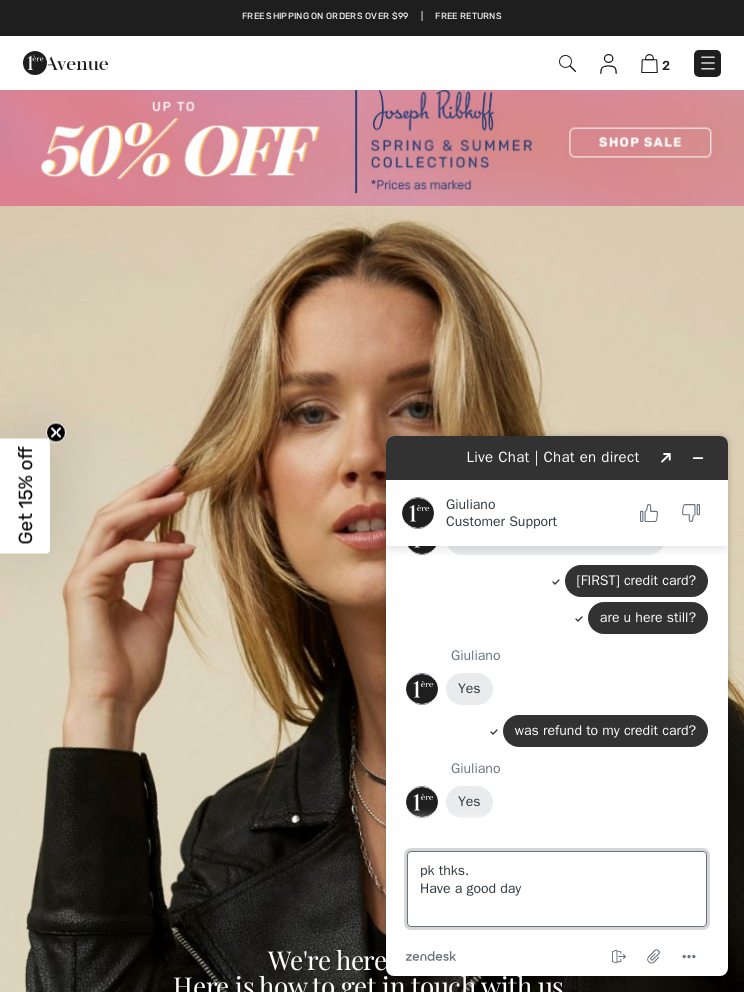 scroll, scrollTop: 0, scrollLeft: 0, axis: both 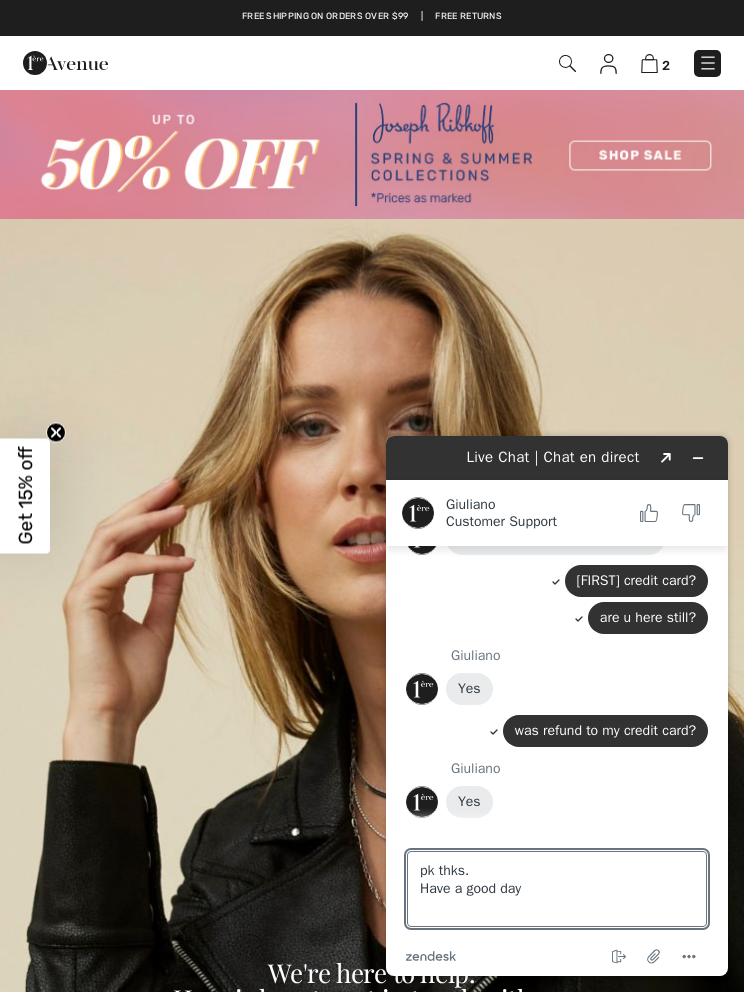 click at bounding box center [698, 458] 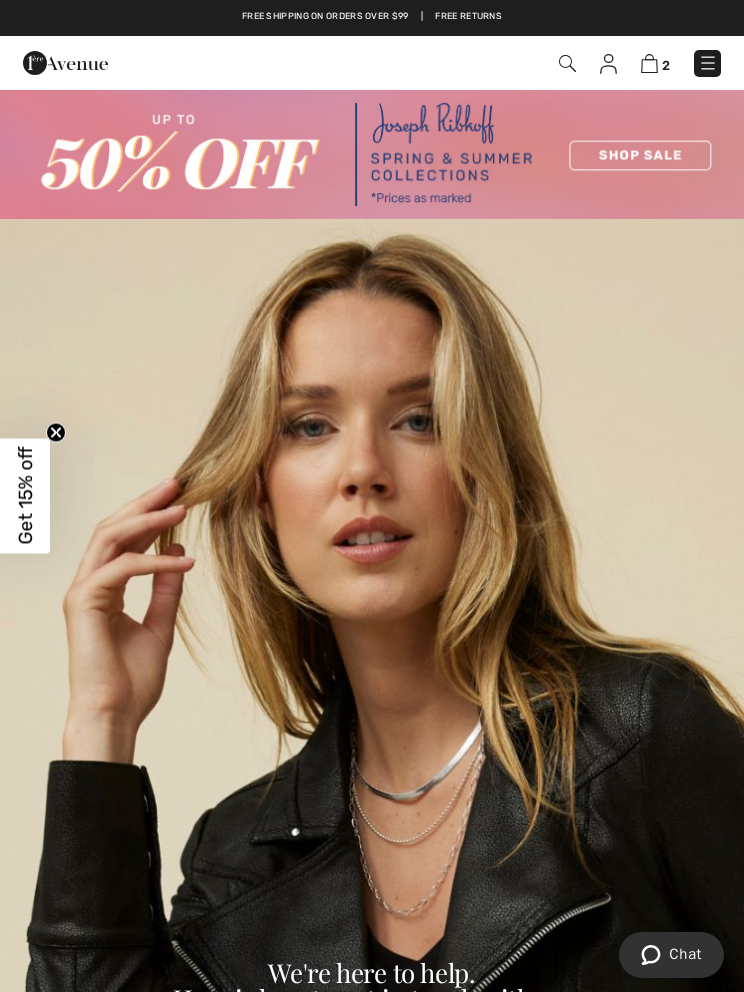 click at bounding box center [649, 63] 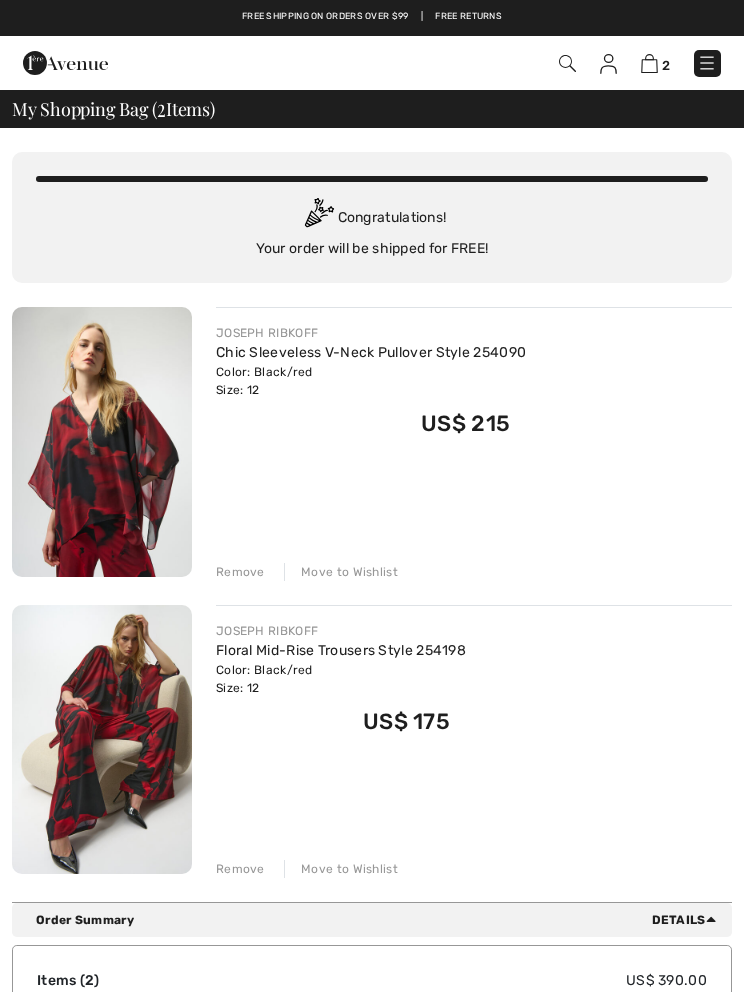scroll, scrollTop: 0, scrollLeft: 0, axis: both 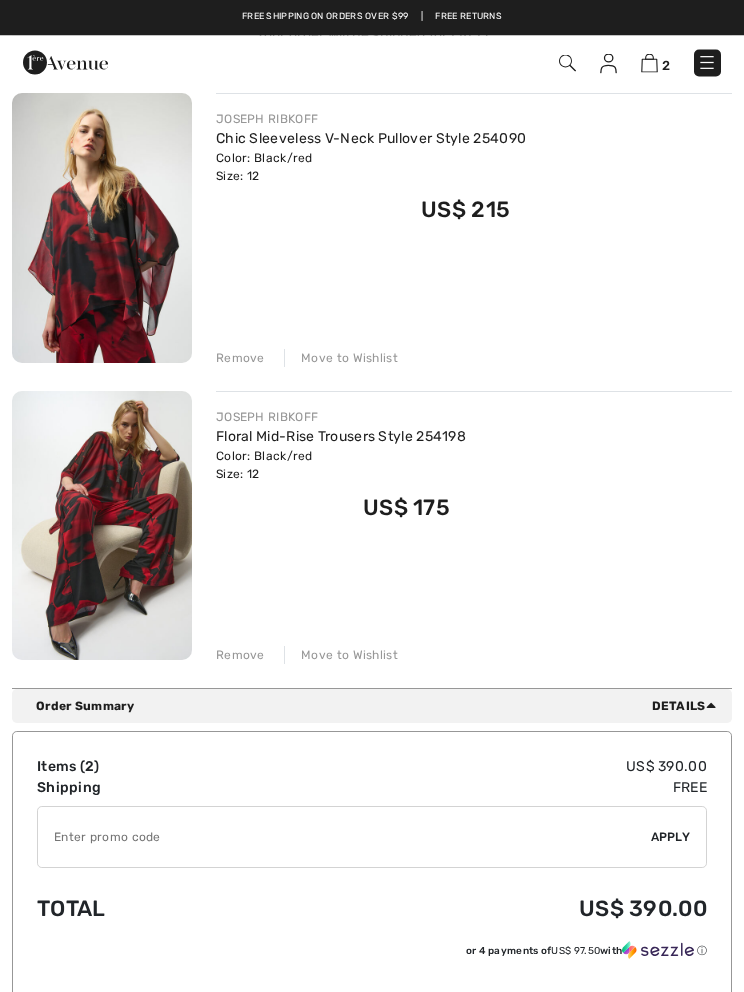 click on "Proceed to Payment" at bounding box center [372, 1054] 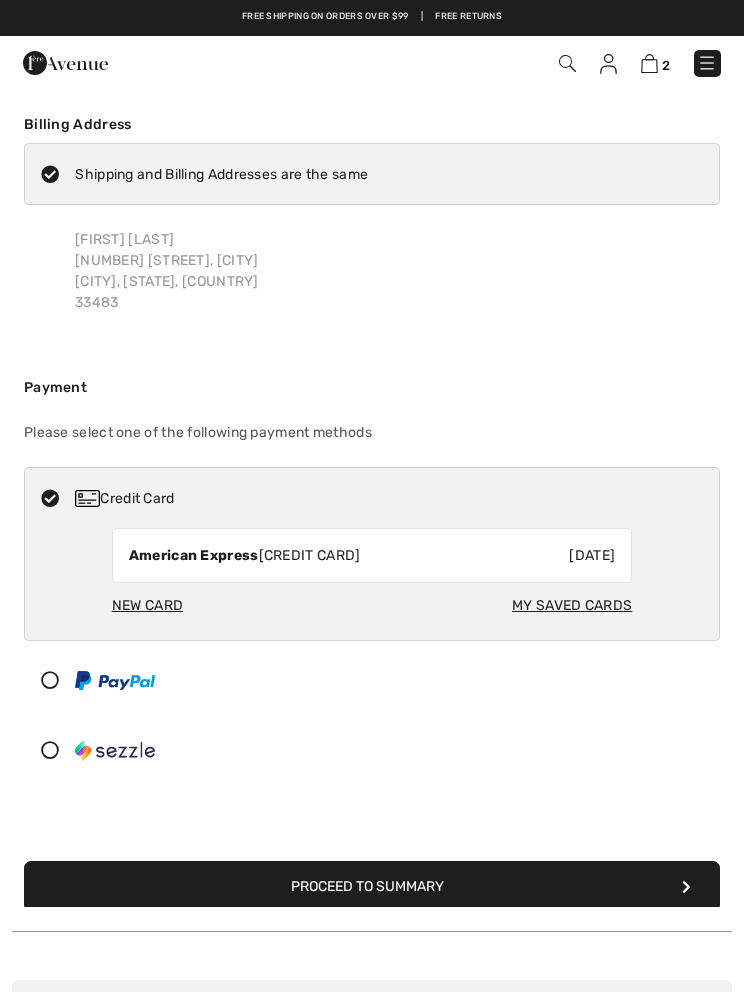 scroll, scrollTop: 0, scrollLeft: 0, axis: both 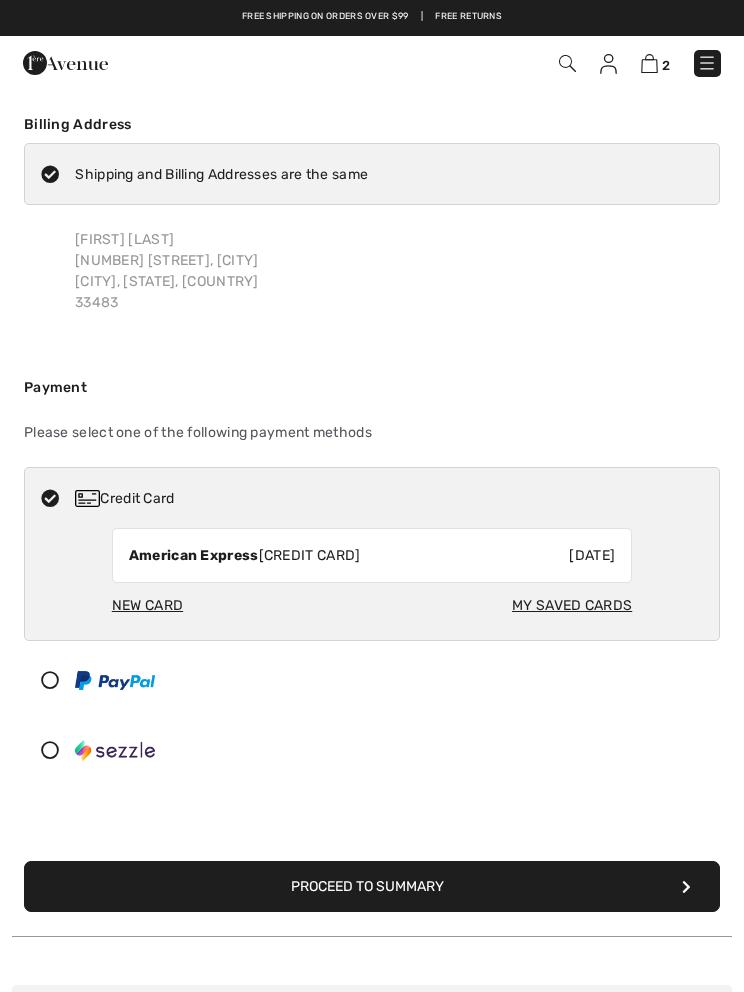 click on "Proceed to Summary" at bounding box center [372, 886] 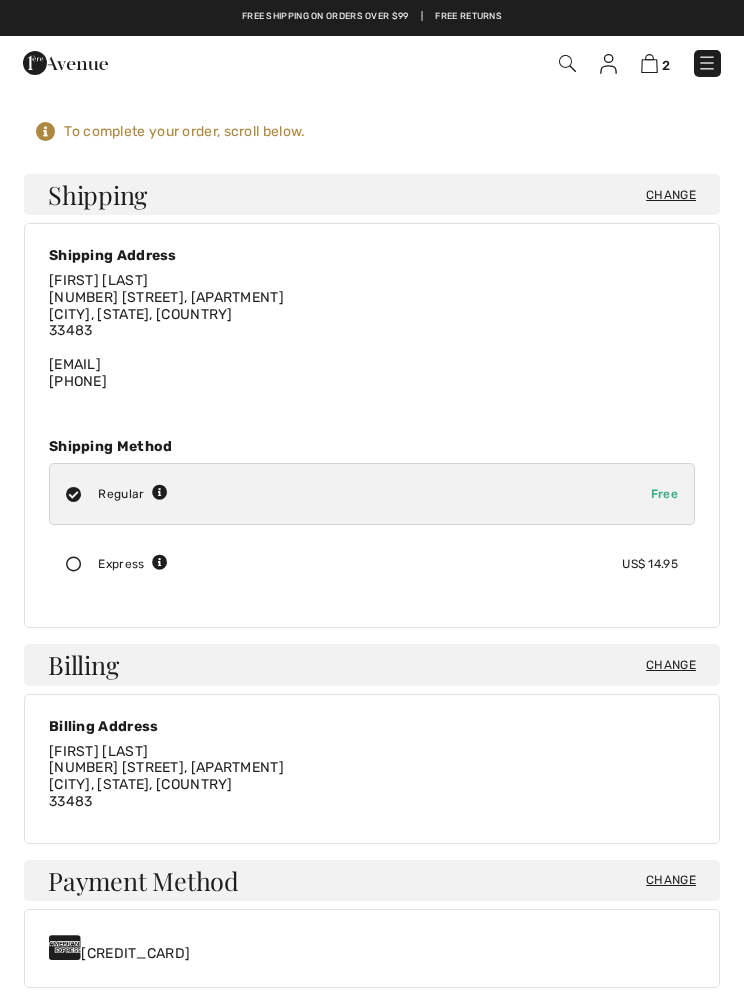 scroll, scrollTop: 0, scrollLeft: 0, axis: both 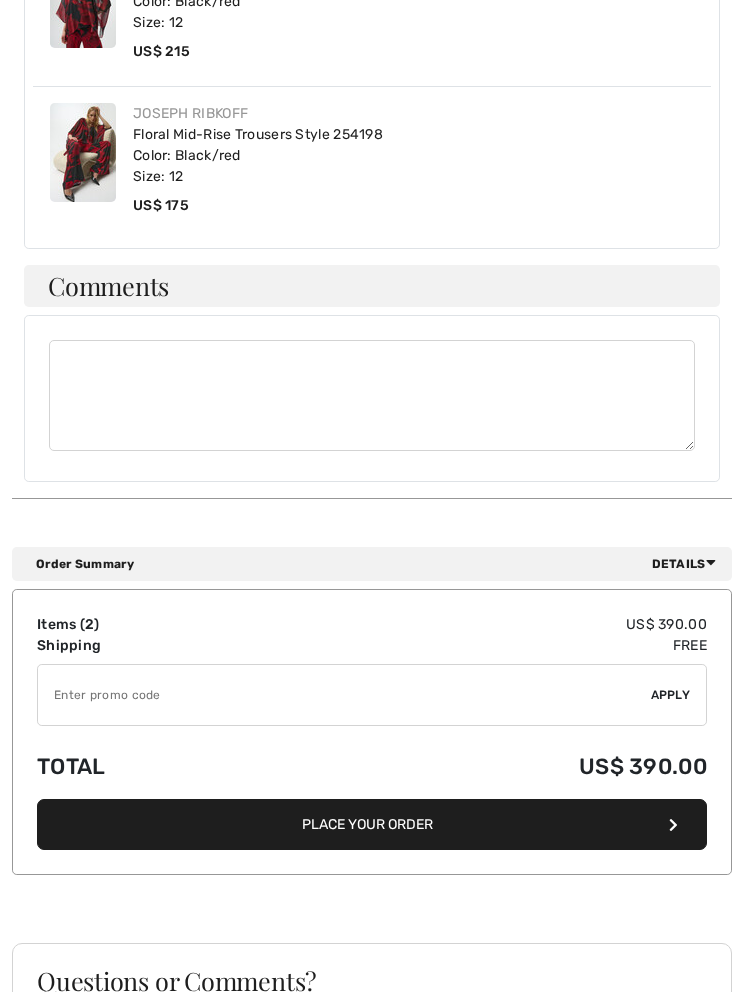 click on "Place Your Order" at bounding box center [372, 824] 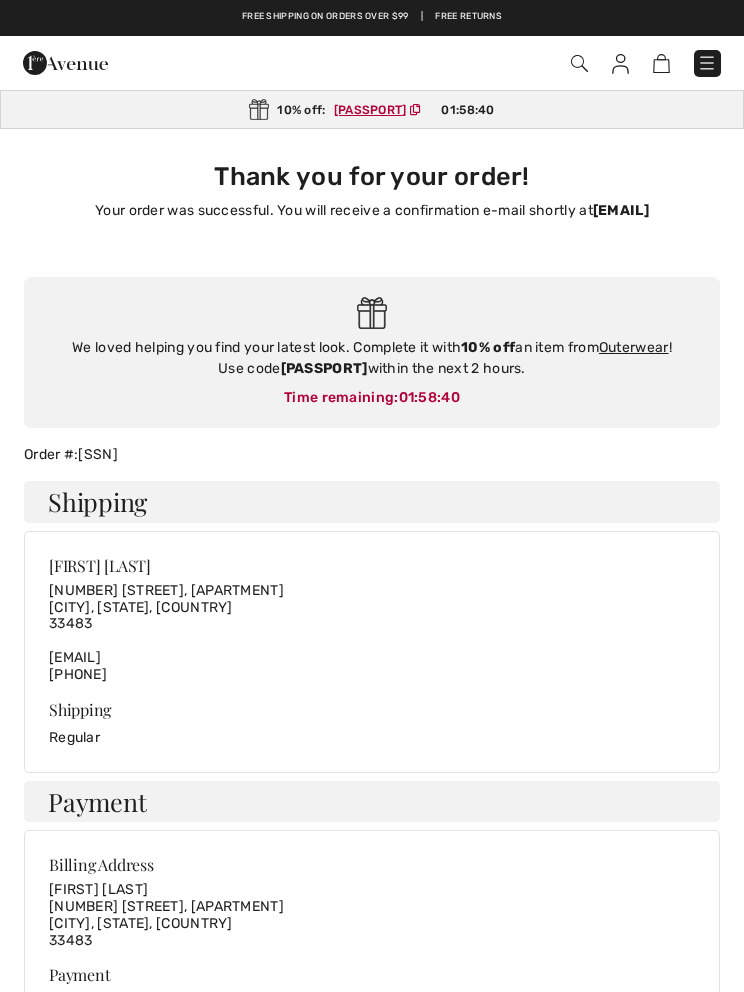 scroll, scrollTop: 0, scrollLeft: 0, axis: both 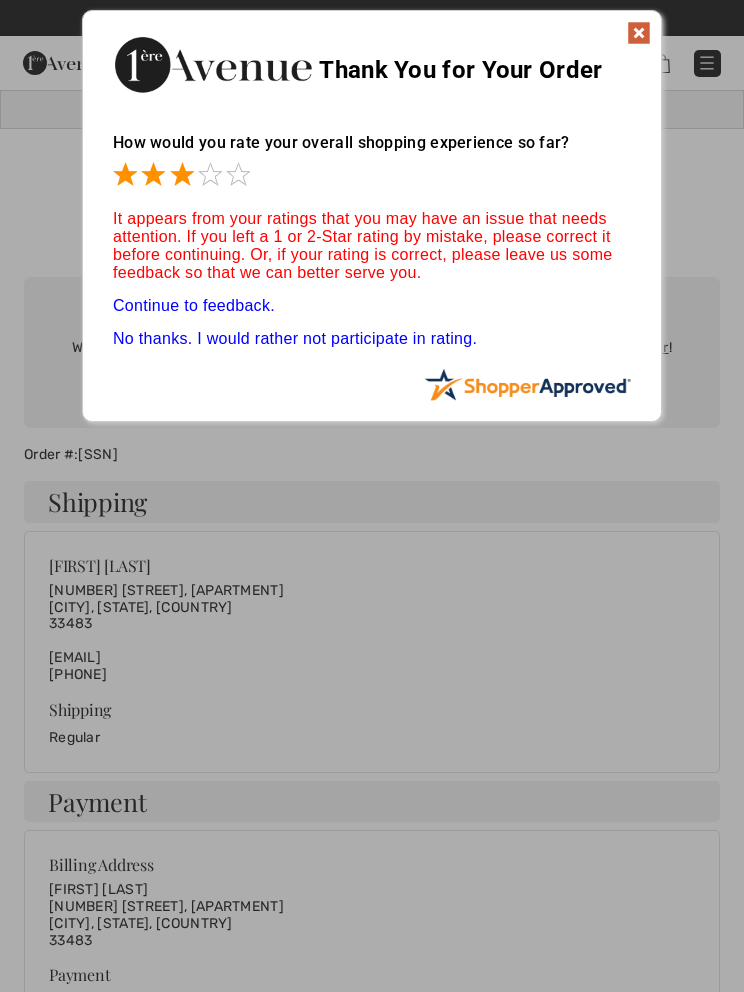 click at bounding box center (182, 174) 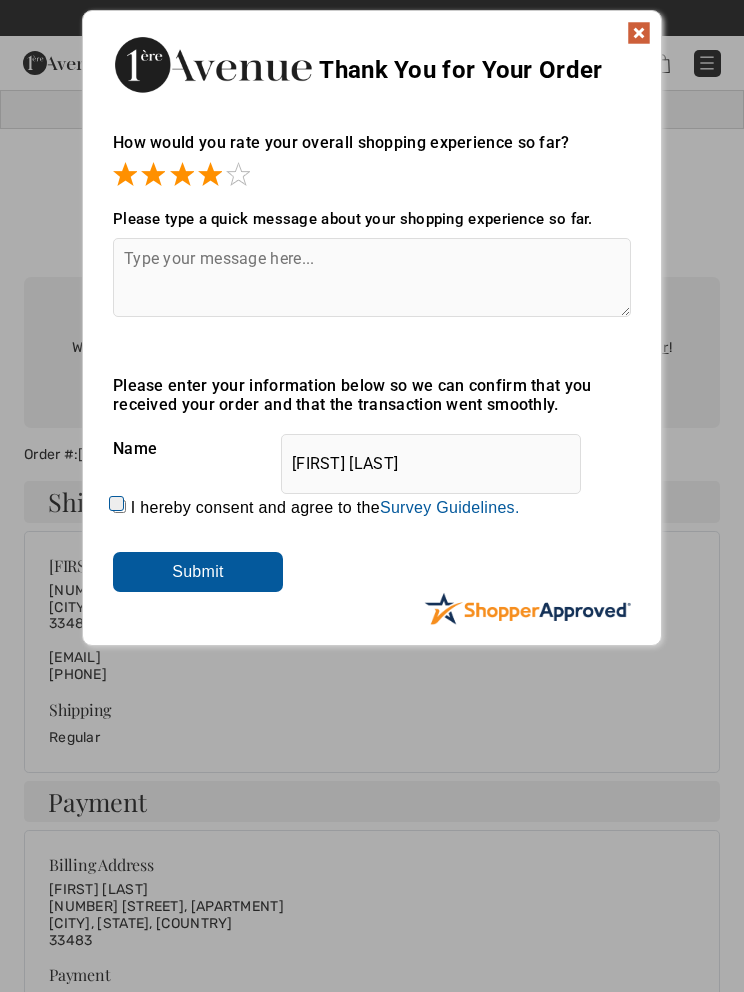 click at bounding box center (210, 174) 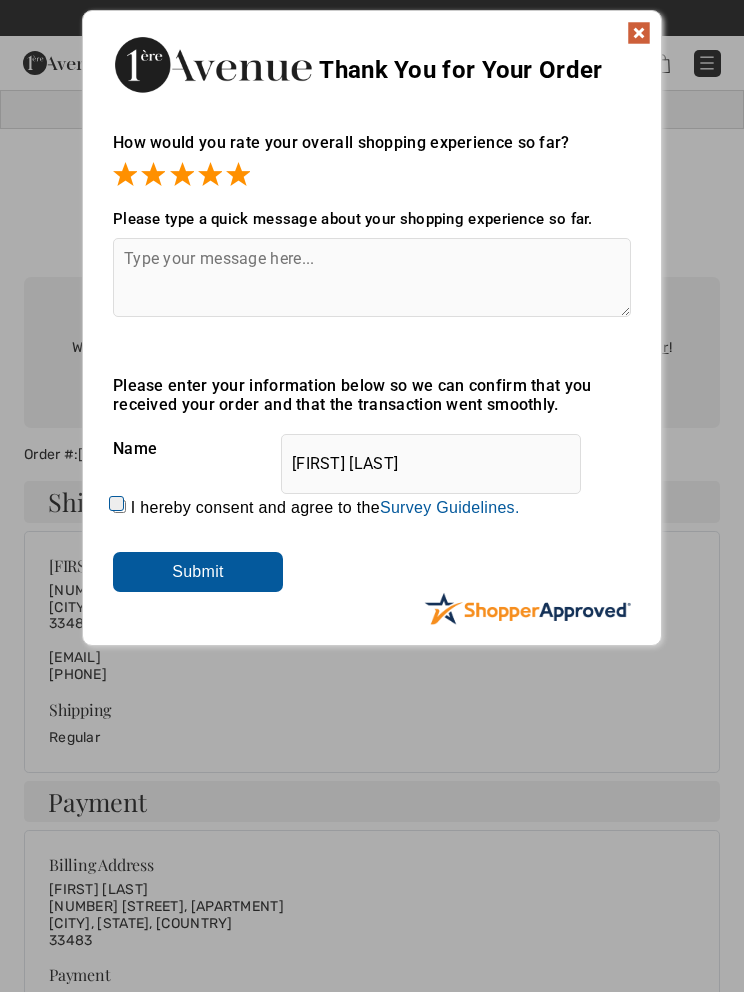 click at bounding box center [238, 174] 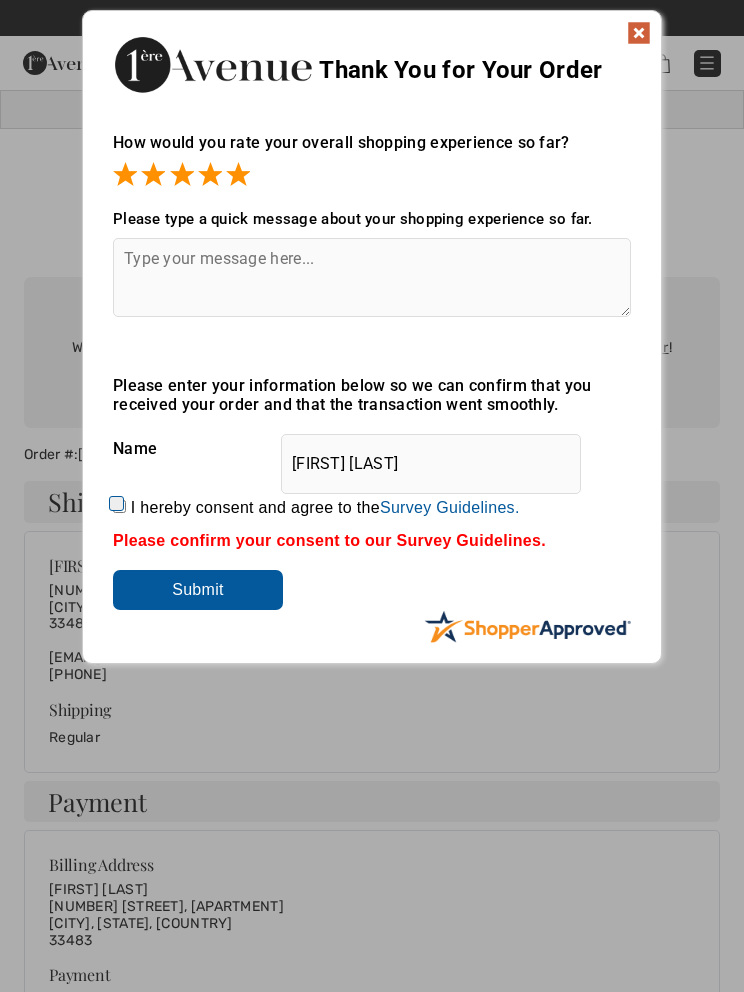 click on "Submit" at bounding box center (198, 590) 